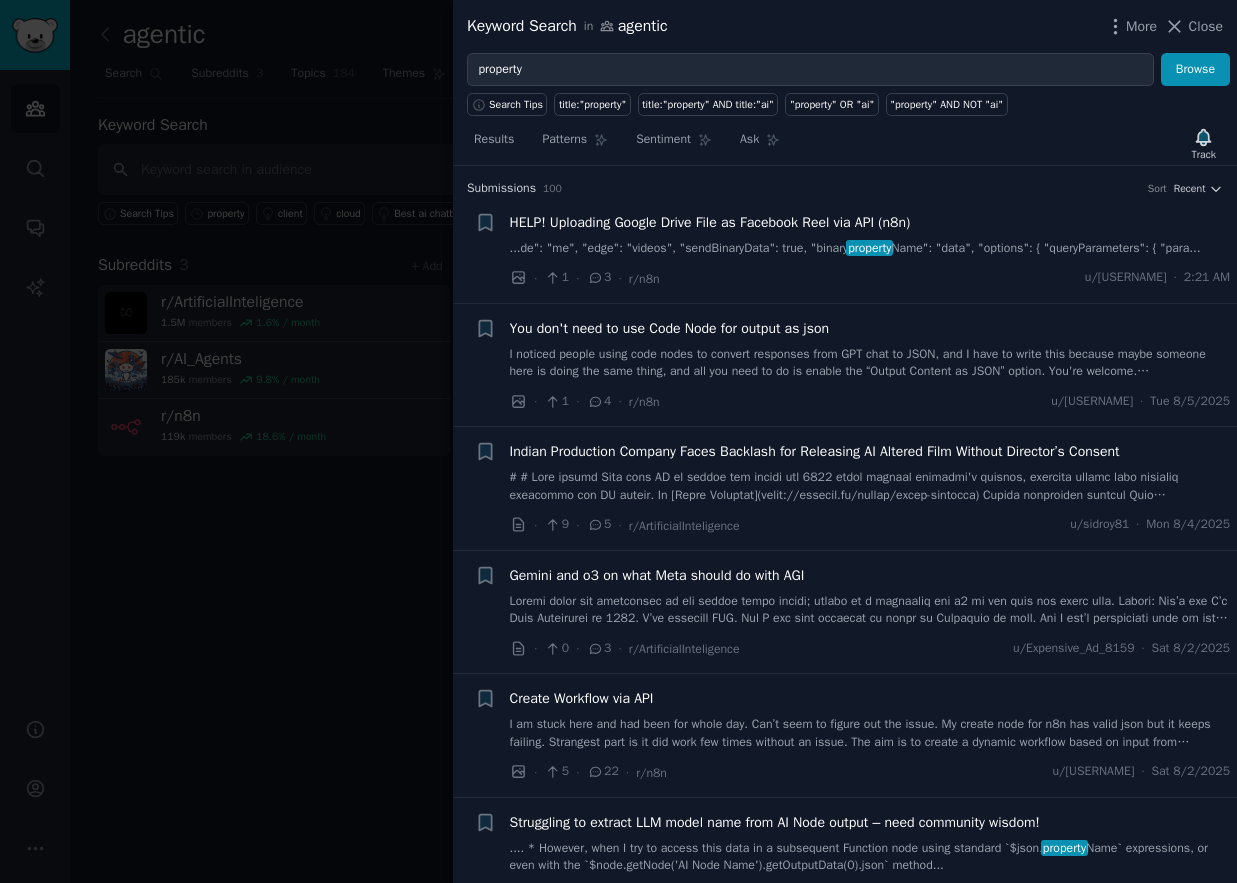 scroll, scrollTop: 0, scrollLeft: 0, axis: both 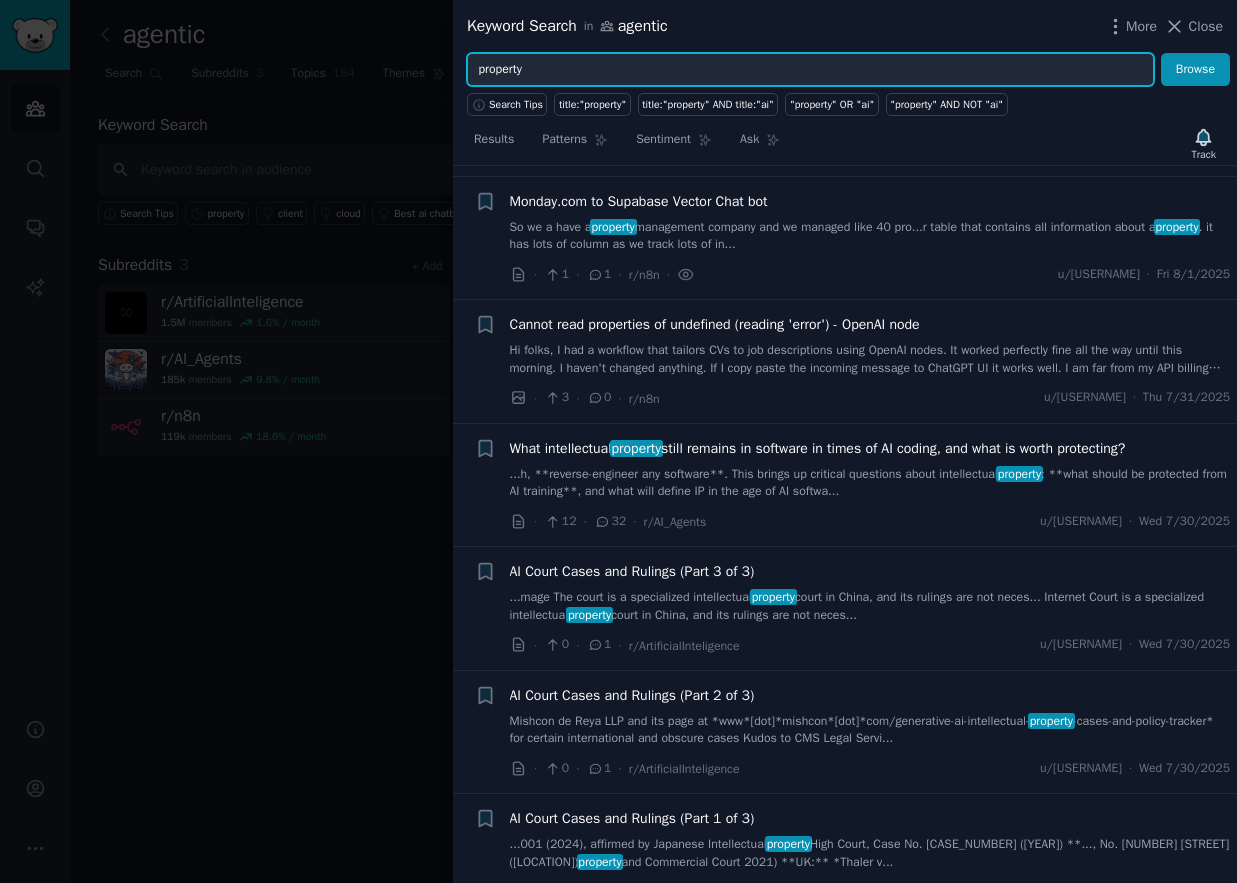 drag, startPoint x: 579, startPoint y: 72, endPoint x: 369, endPoint y: 62, distance: 210.23796 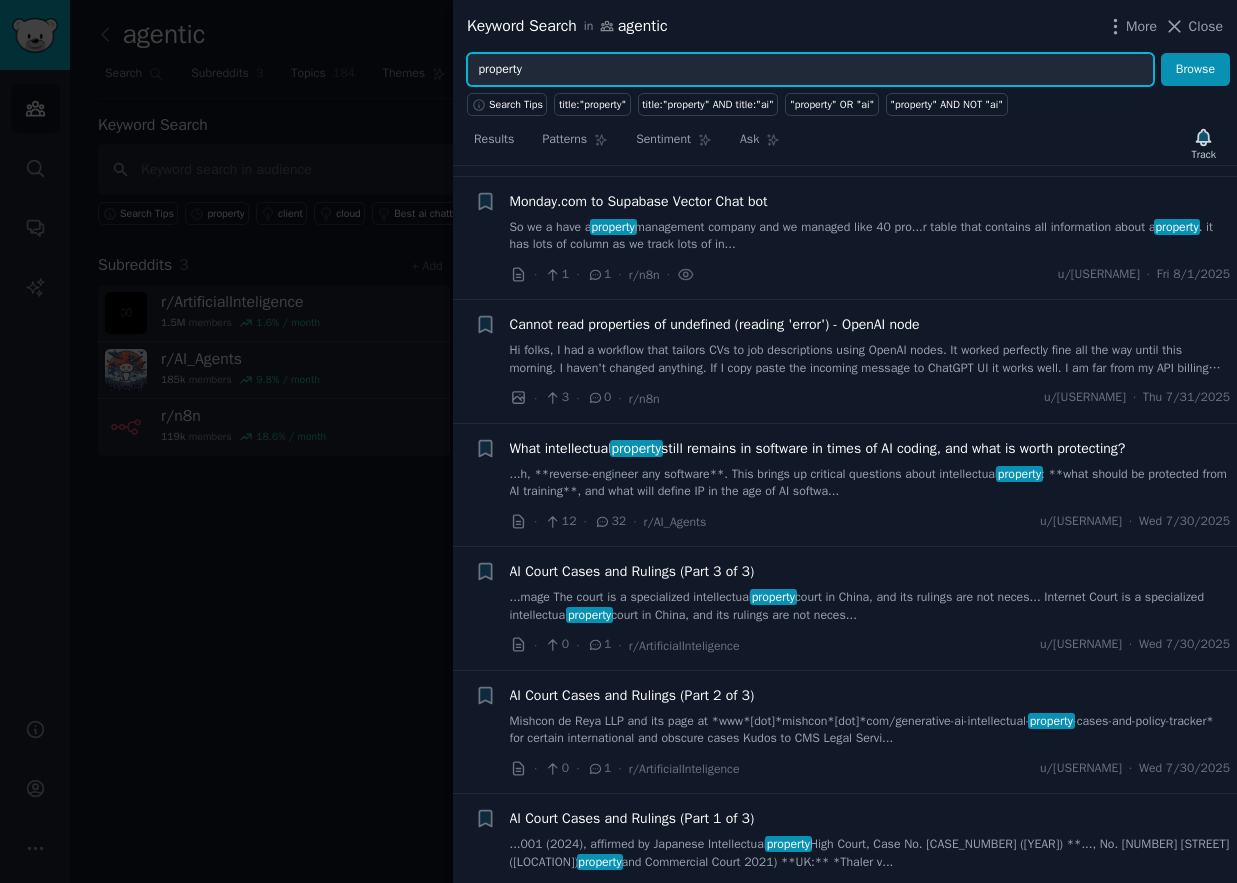 click on "u/[USERNAME]" at bounding box center (618, 441) 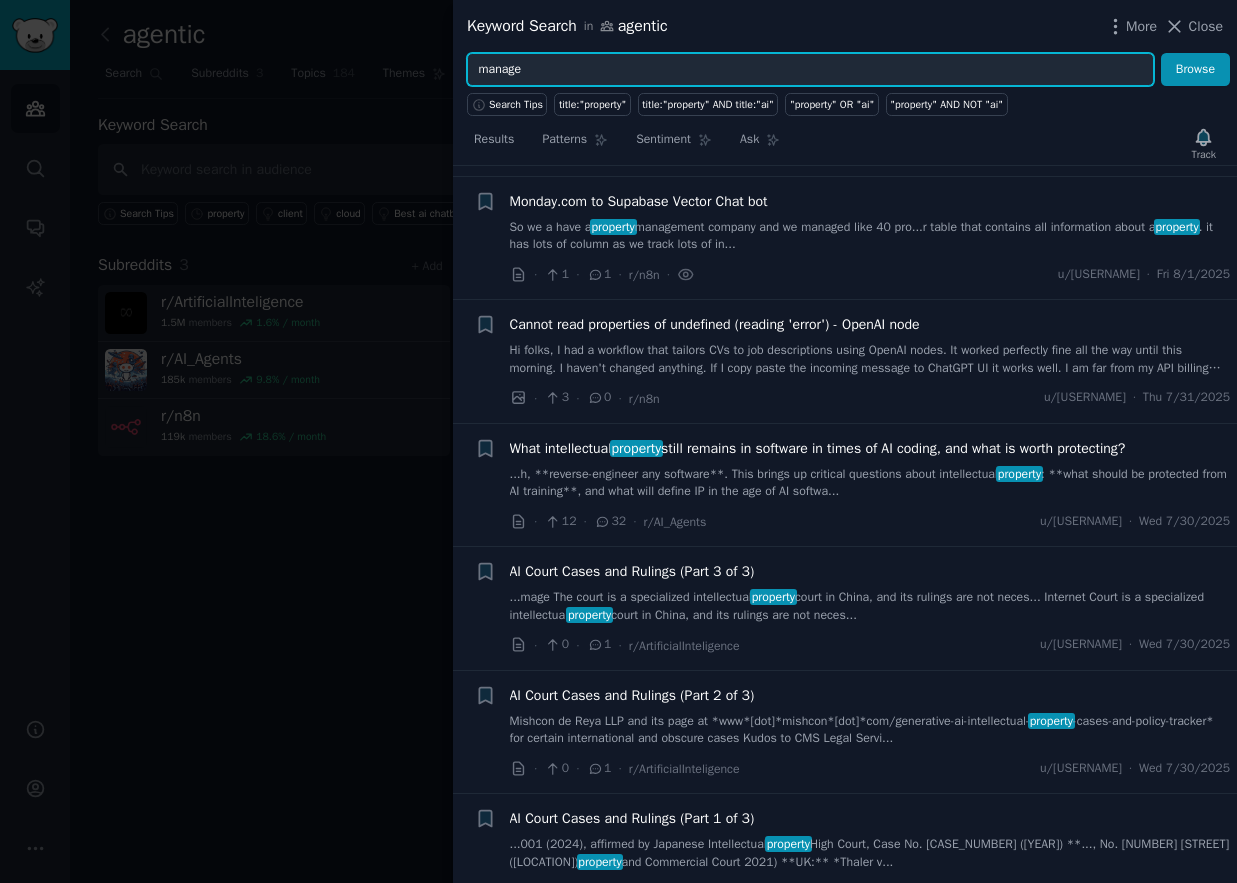 type on "manager" 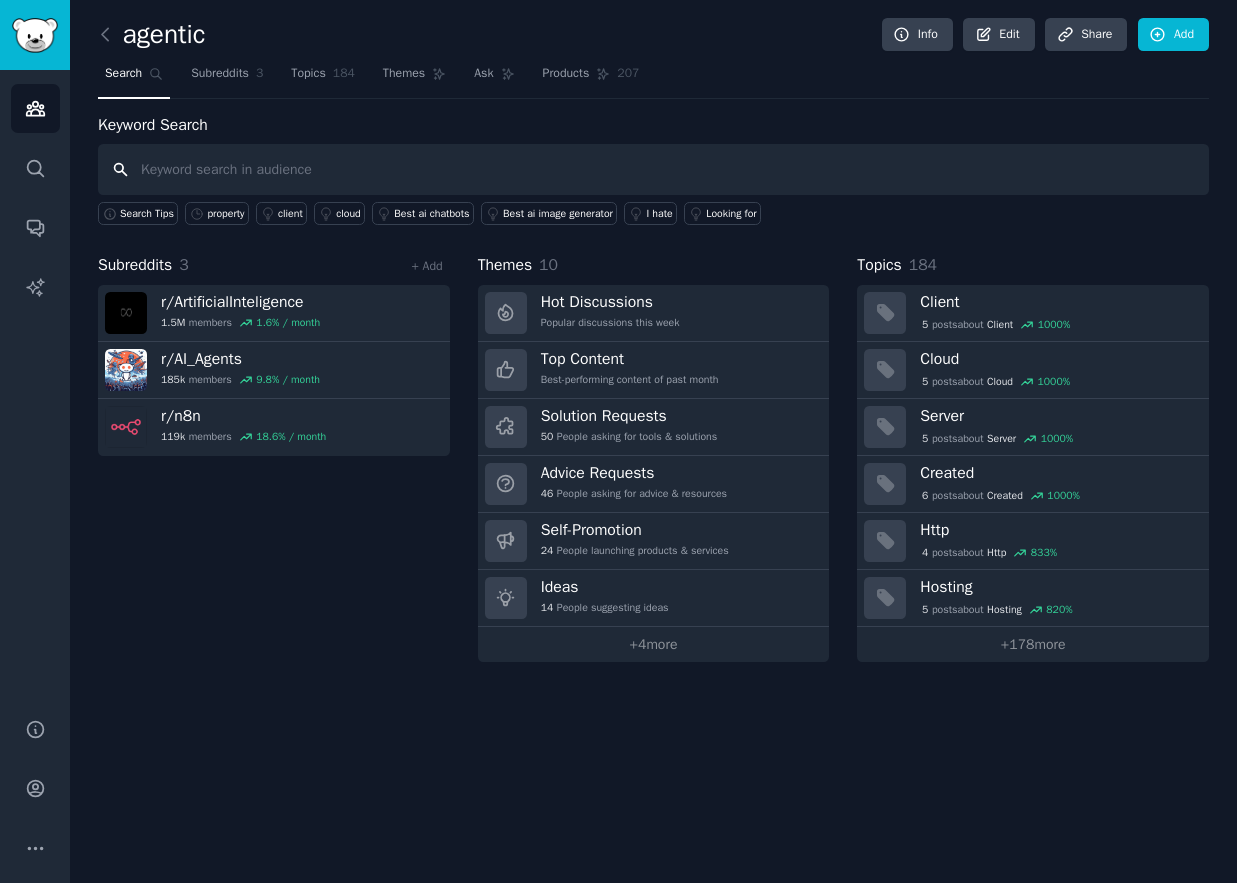 click at bounding box center (653, 169) 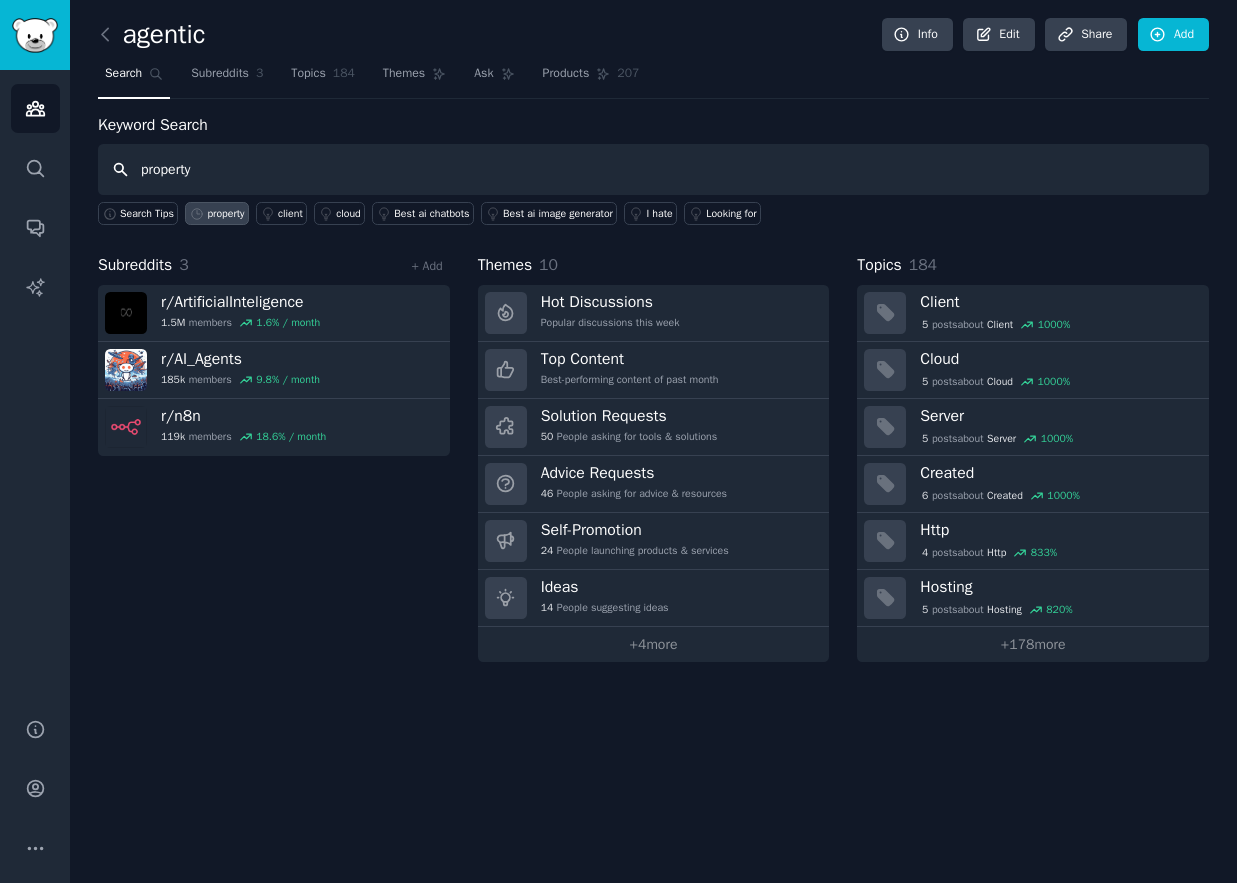 type on "property" 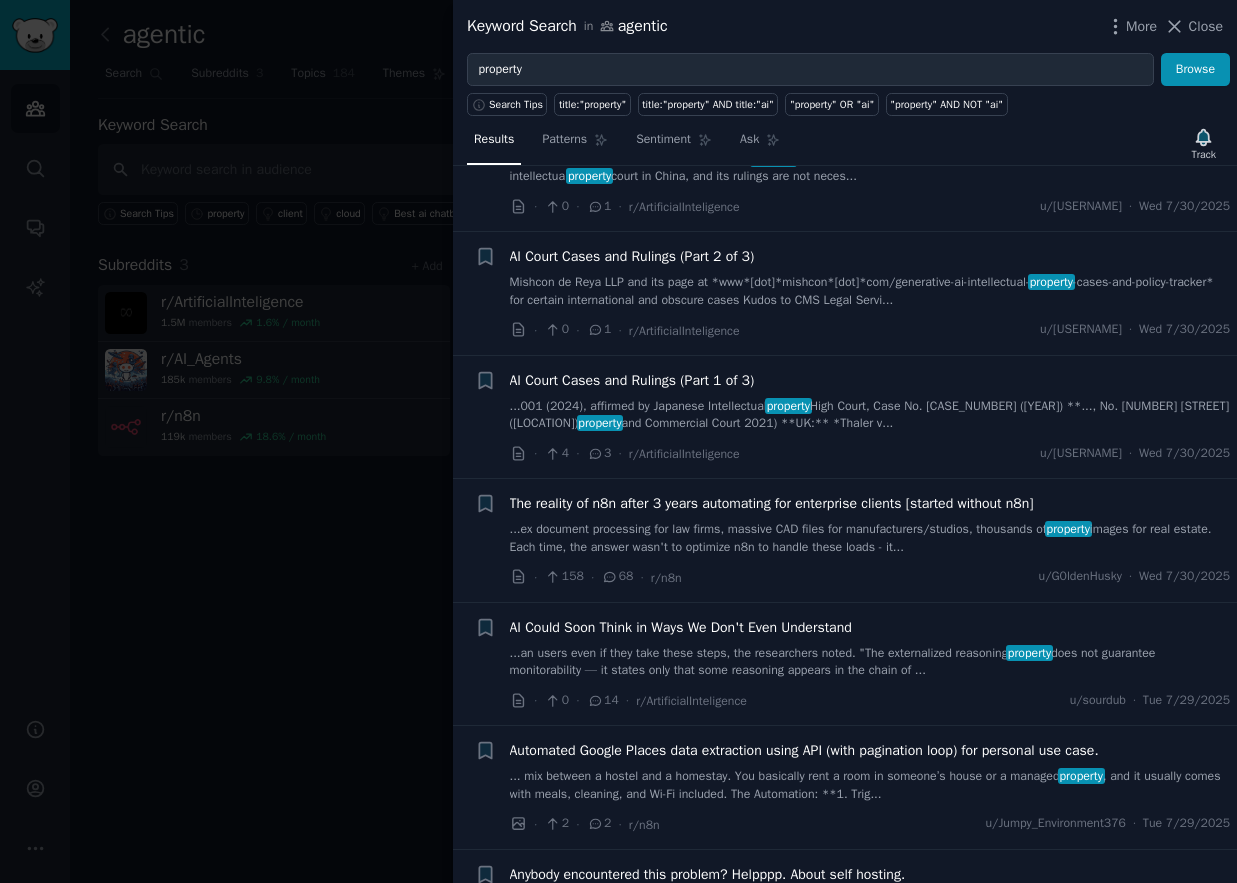 scroll, scrollTop: 1460, scrollLeft: 0, axis: vertical 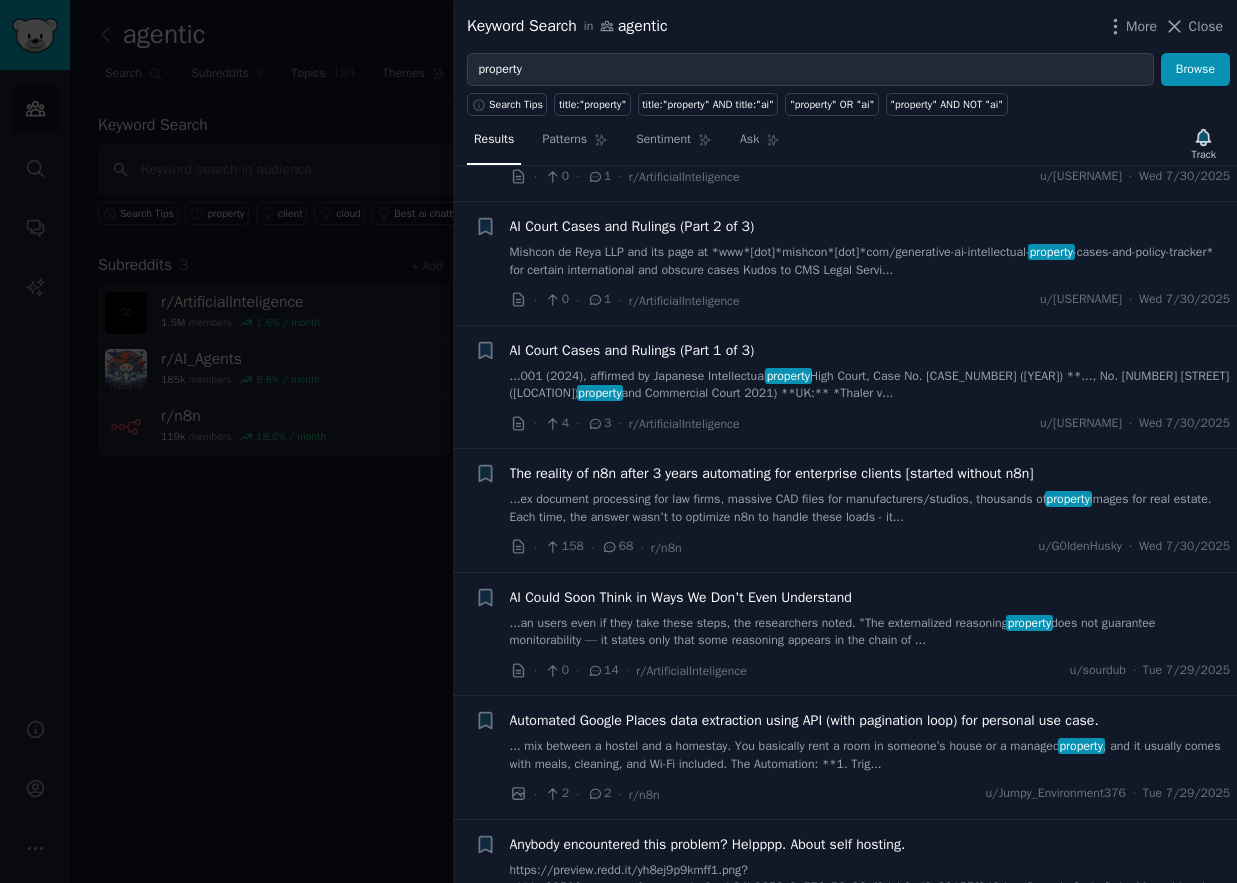 type 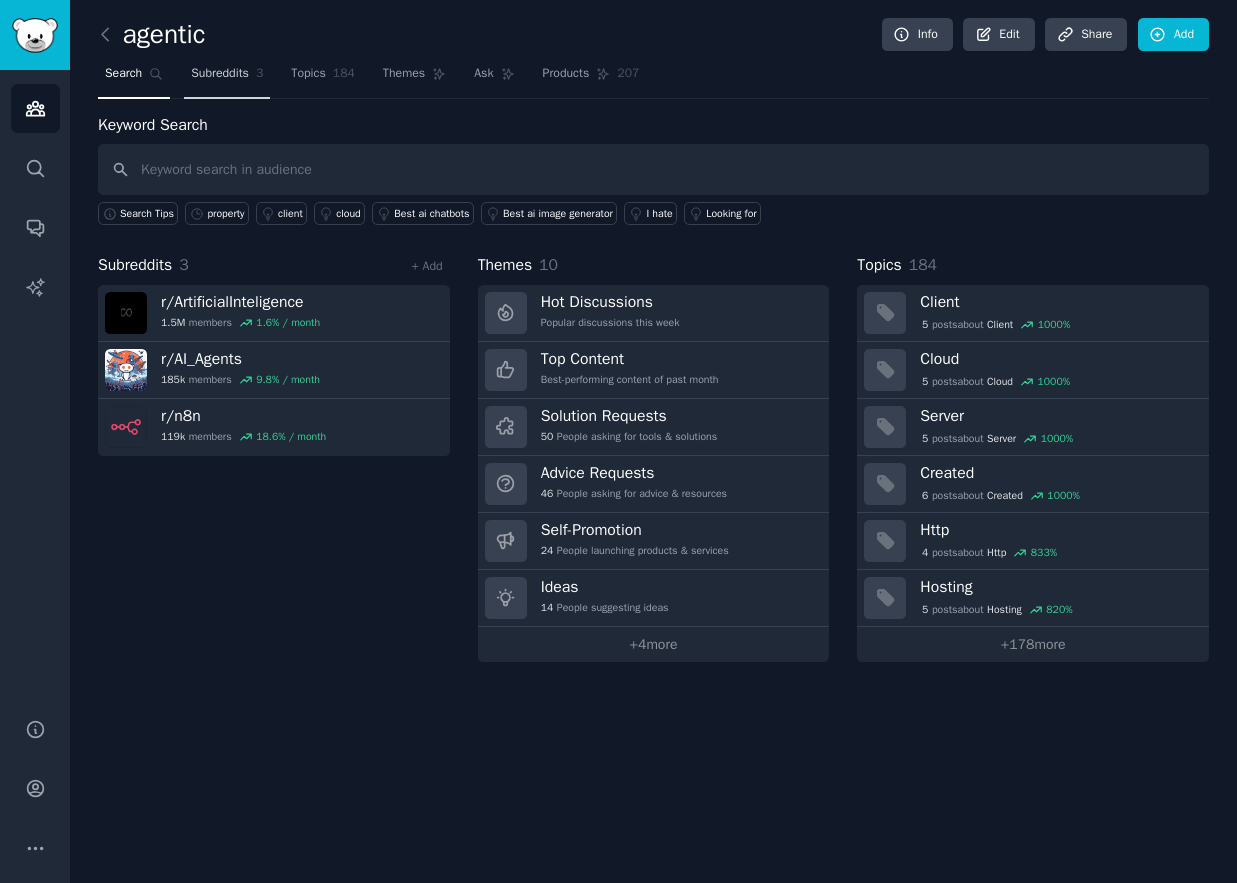 click on "Subreddits" at bounding box center [220, 74] 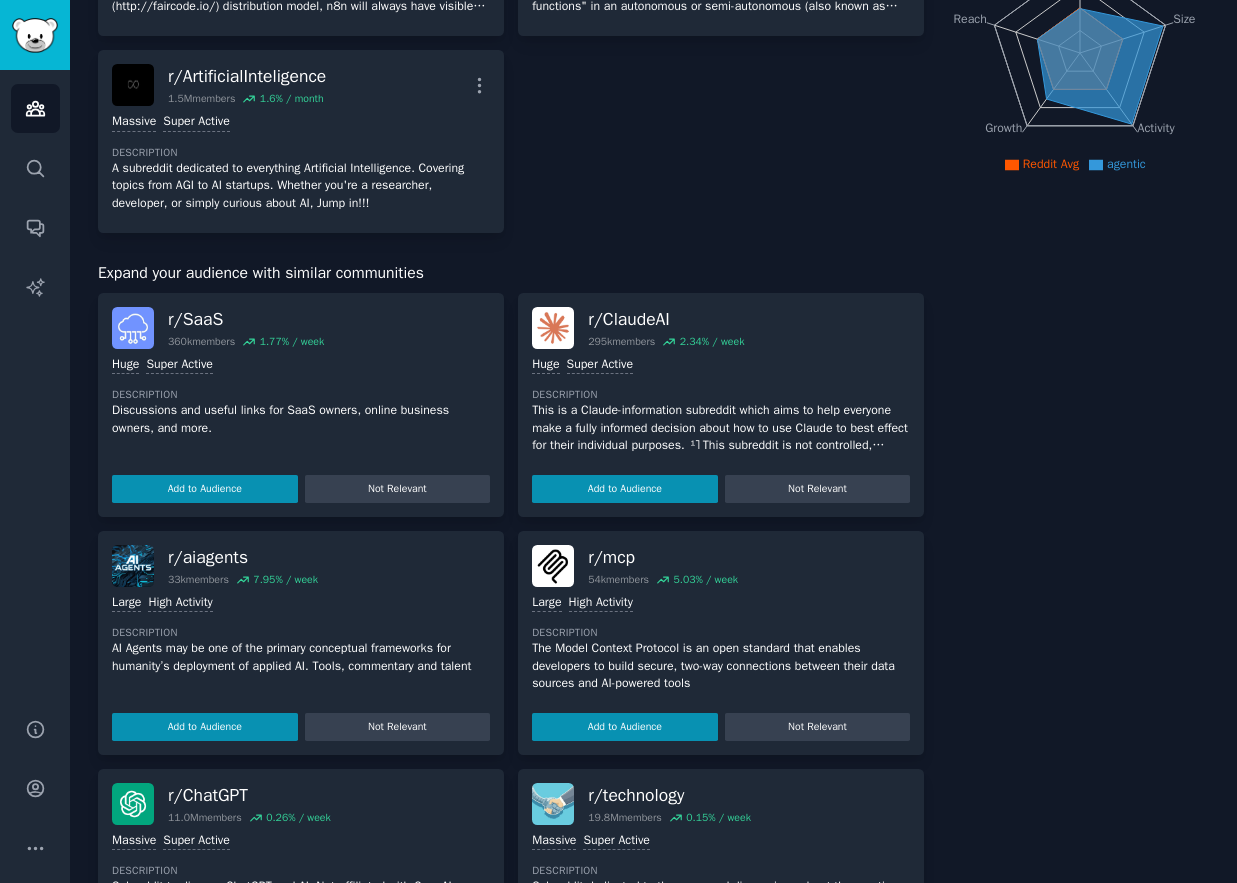 scroll, scrollTop: 298, scrollLeft: 0, axis: vertical 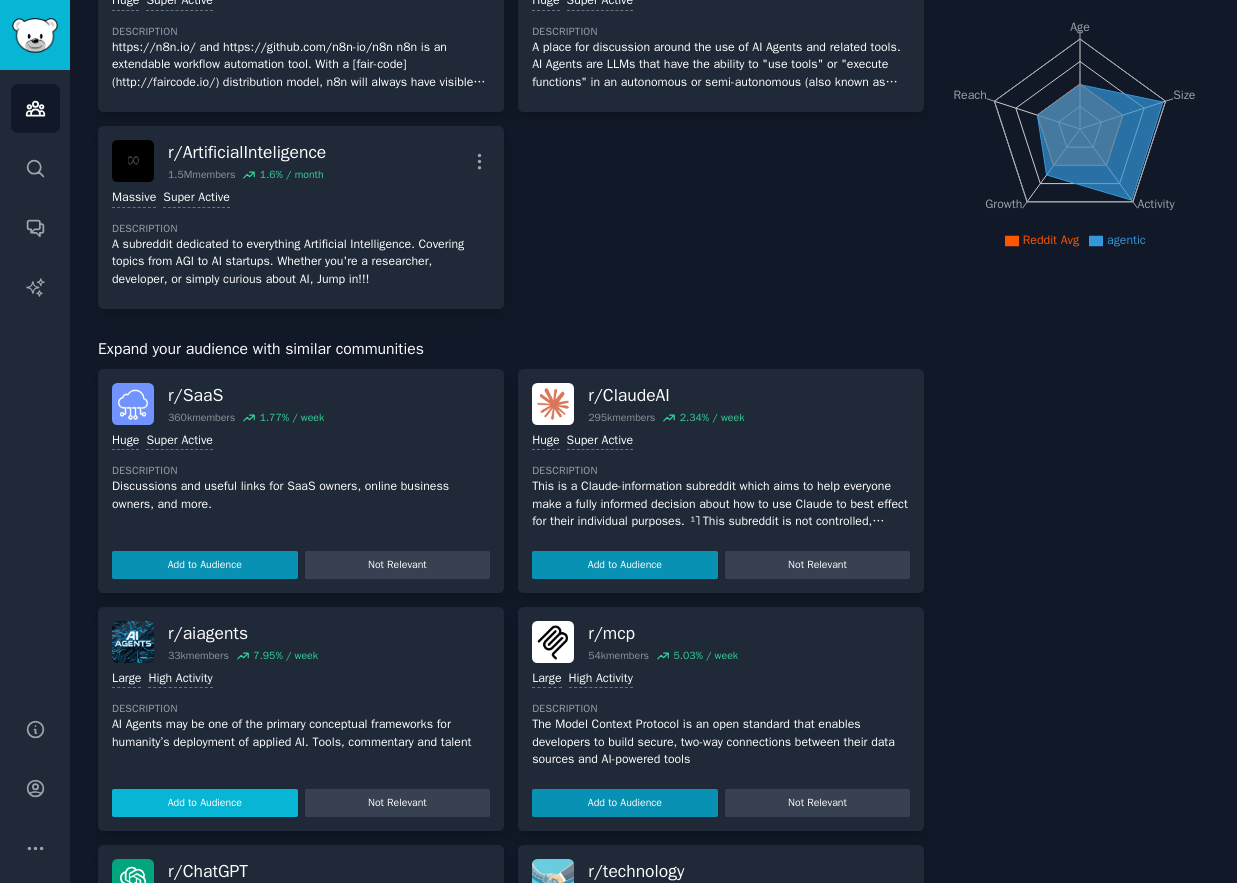 click on "Add to Audience" at bounding box center (625, 565) 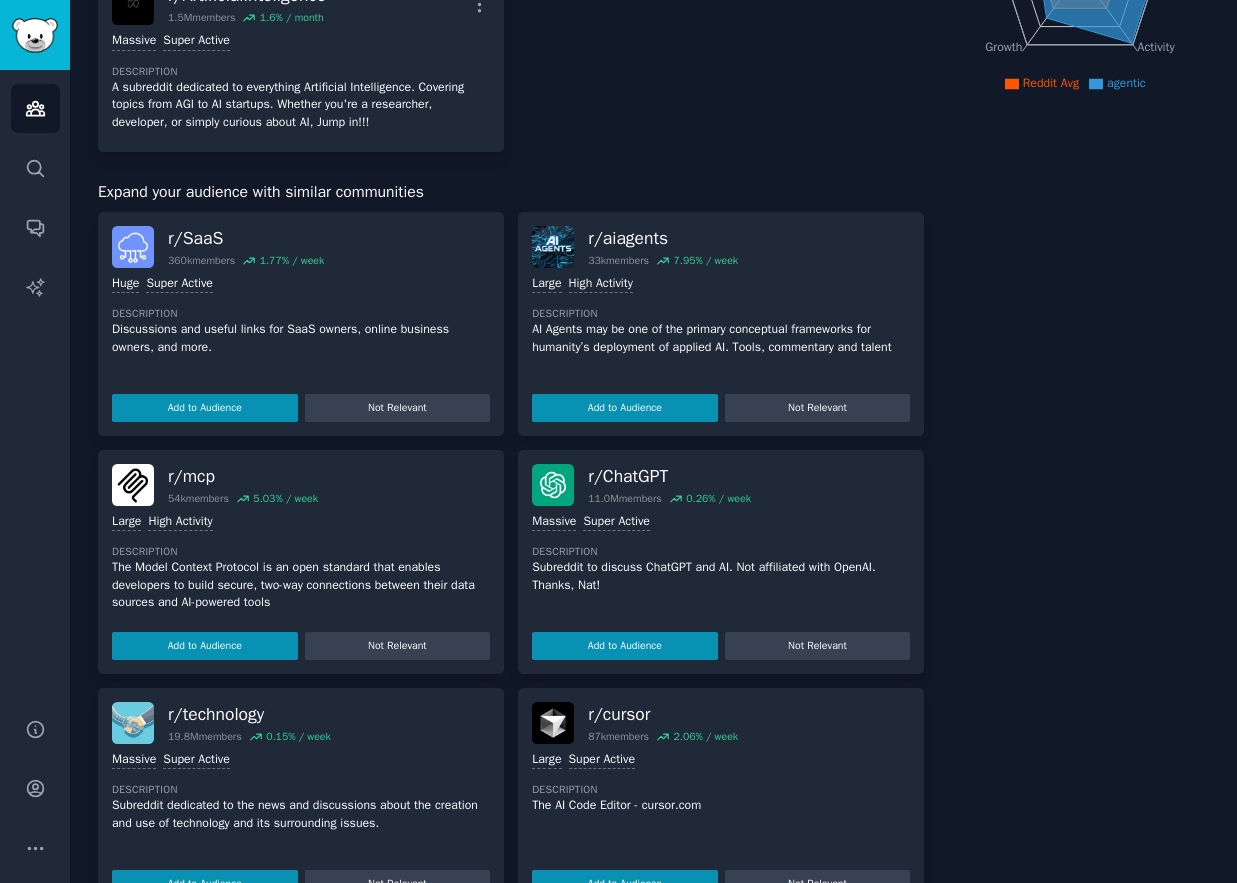 scroll, scrollTop: 379, scrollLeft: 0, axis: vertical 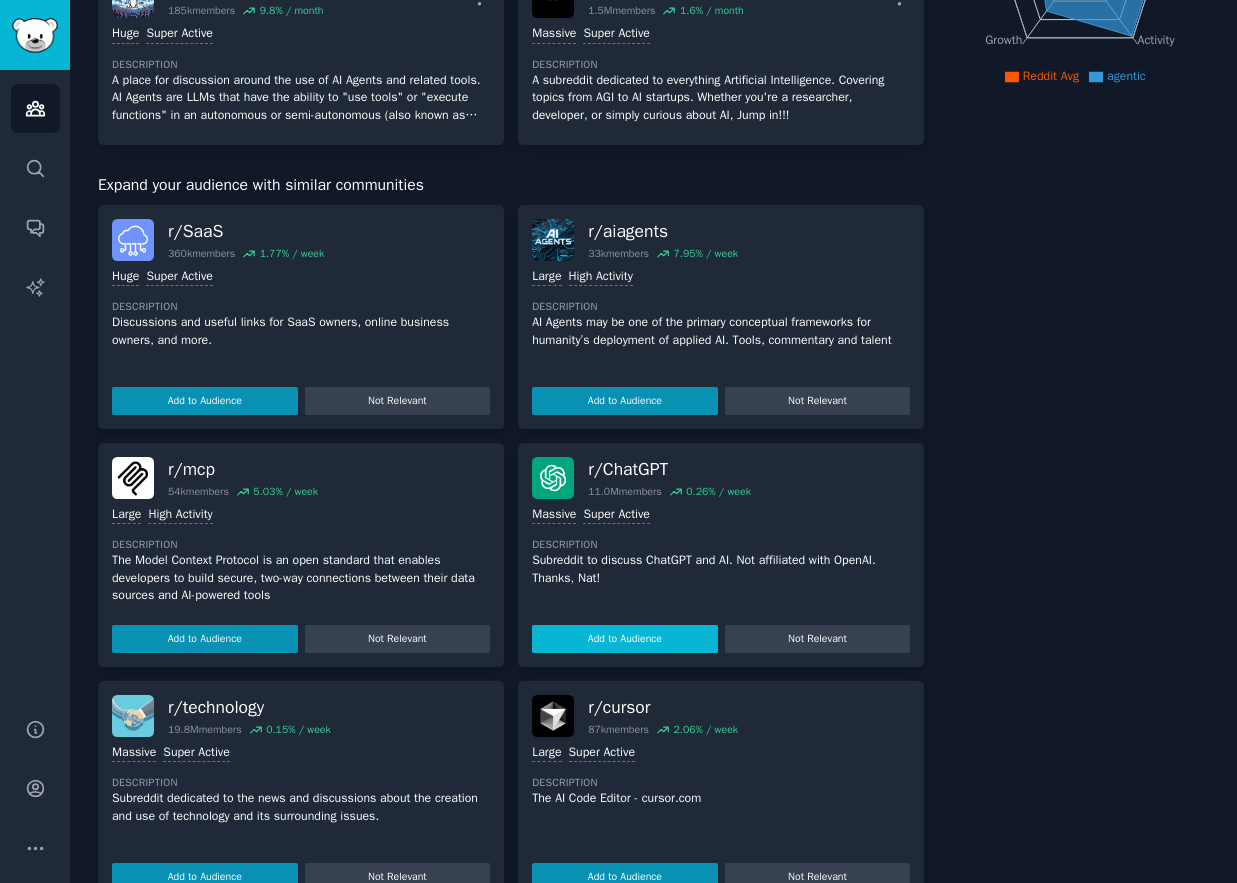 click on "Add to Audience" at bounding box center (625, 639) 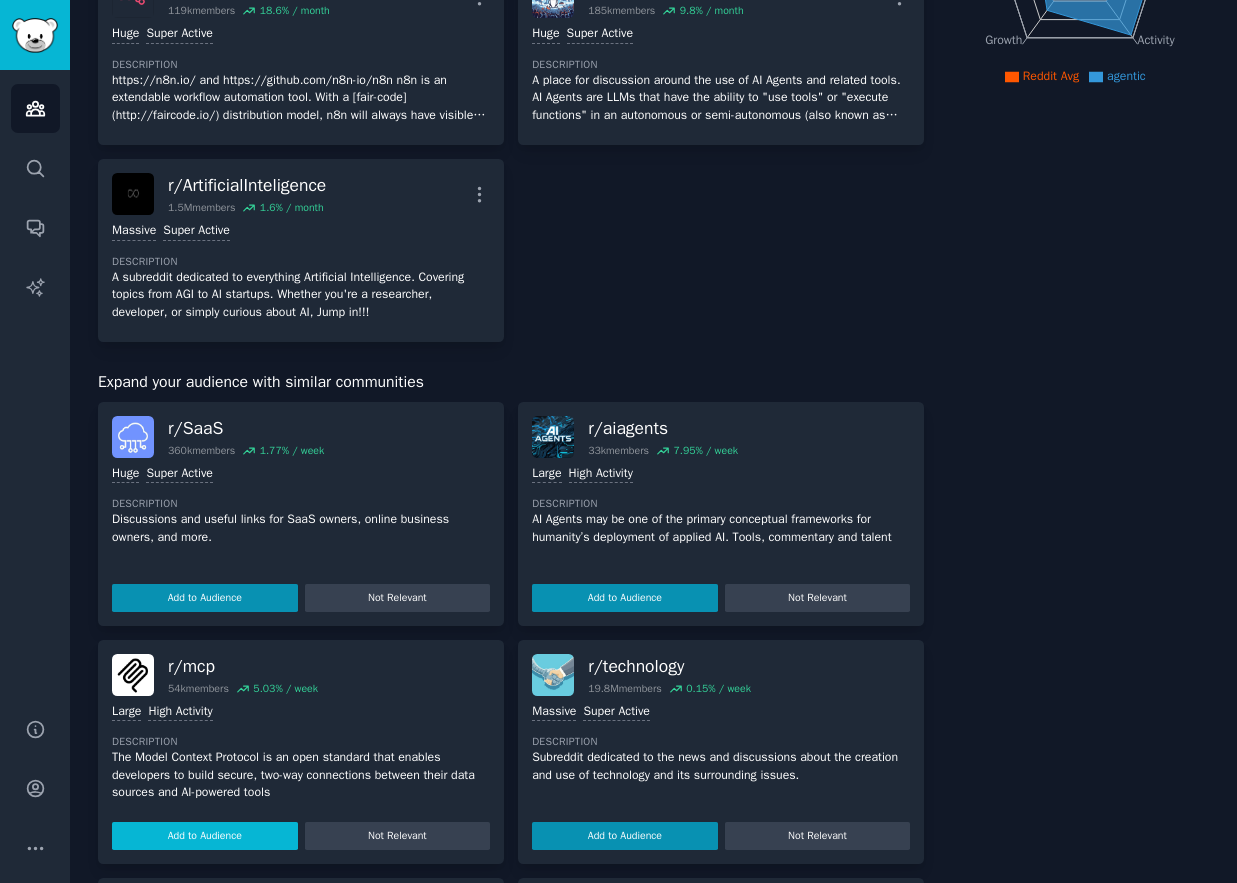 click on "Add to Audience" at bounding box center [625, 598] 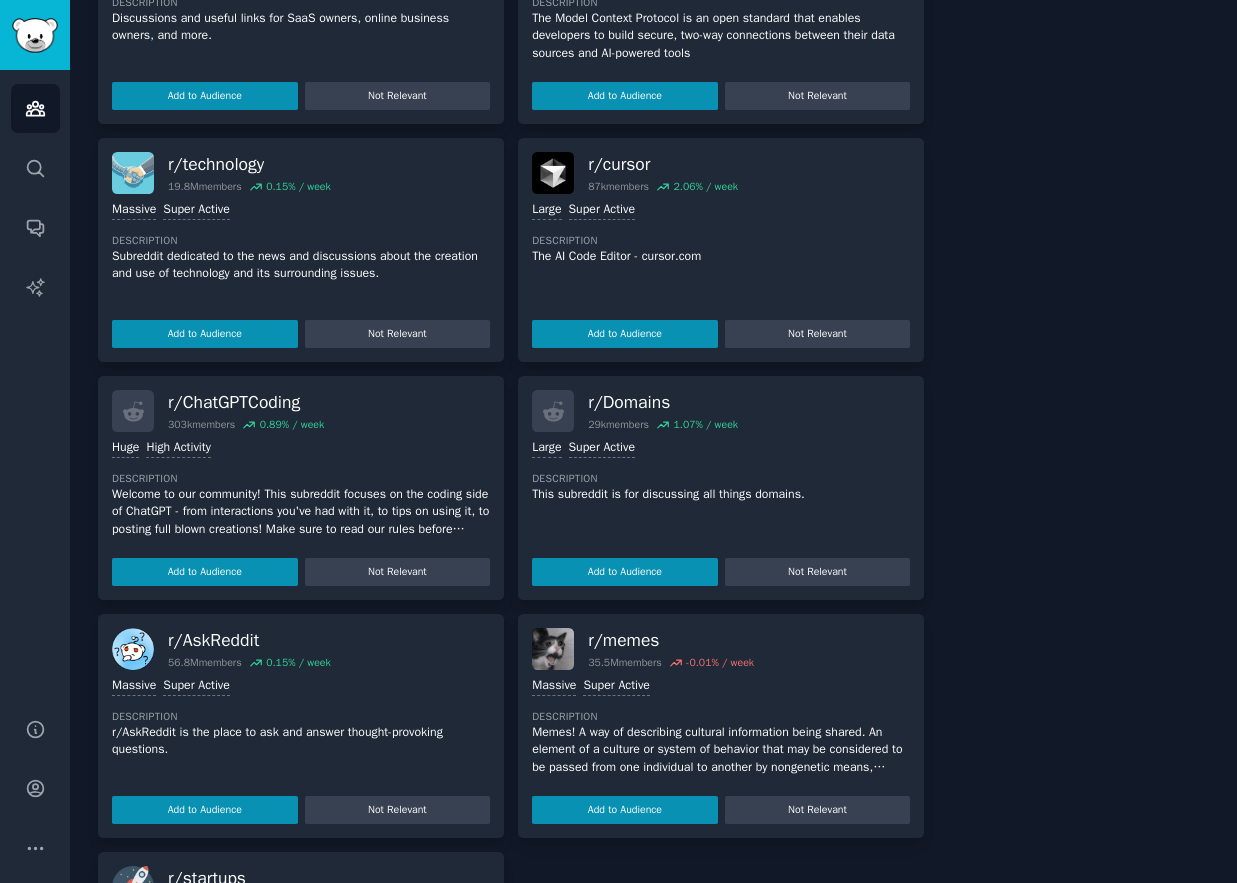 scroll, scrollTop: 889, scrollLeft: 0, axis: vertical 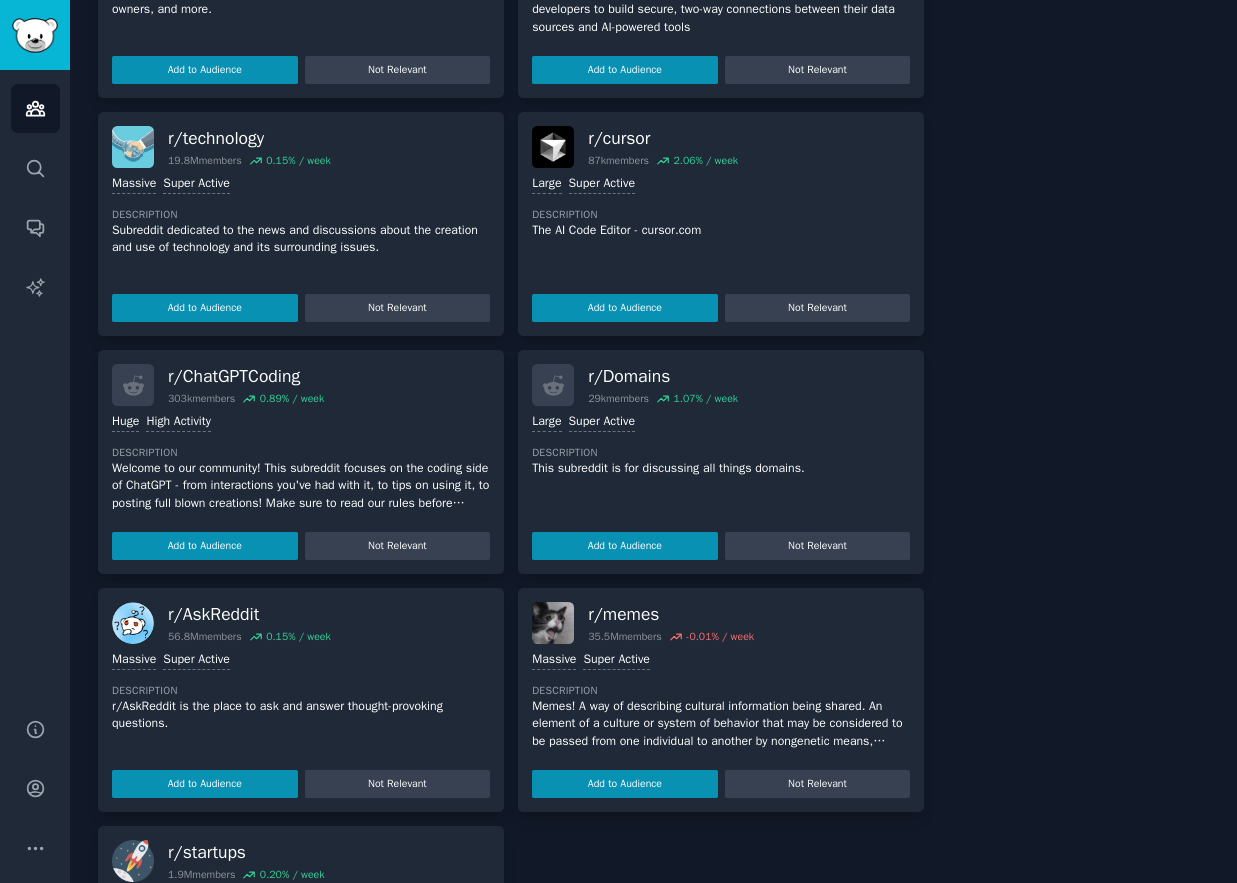 drag, startPoint x: 191, startPoint y: 558, endPoint x: 257, endPoint y: 553, distance: 66.189125 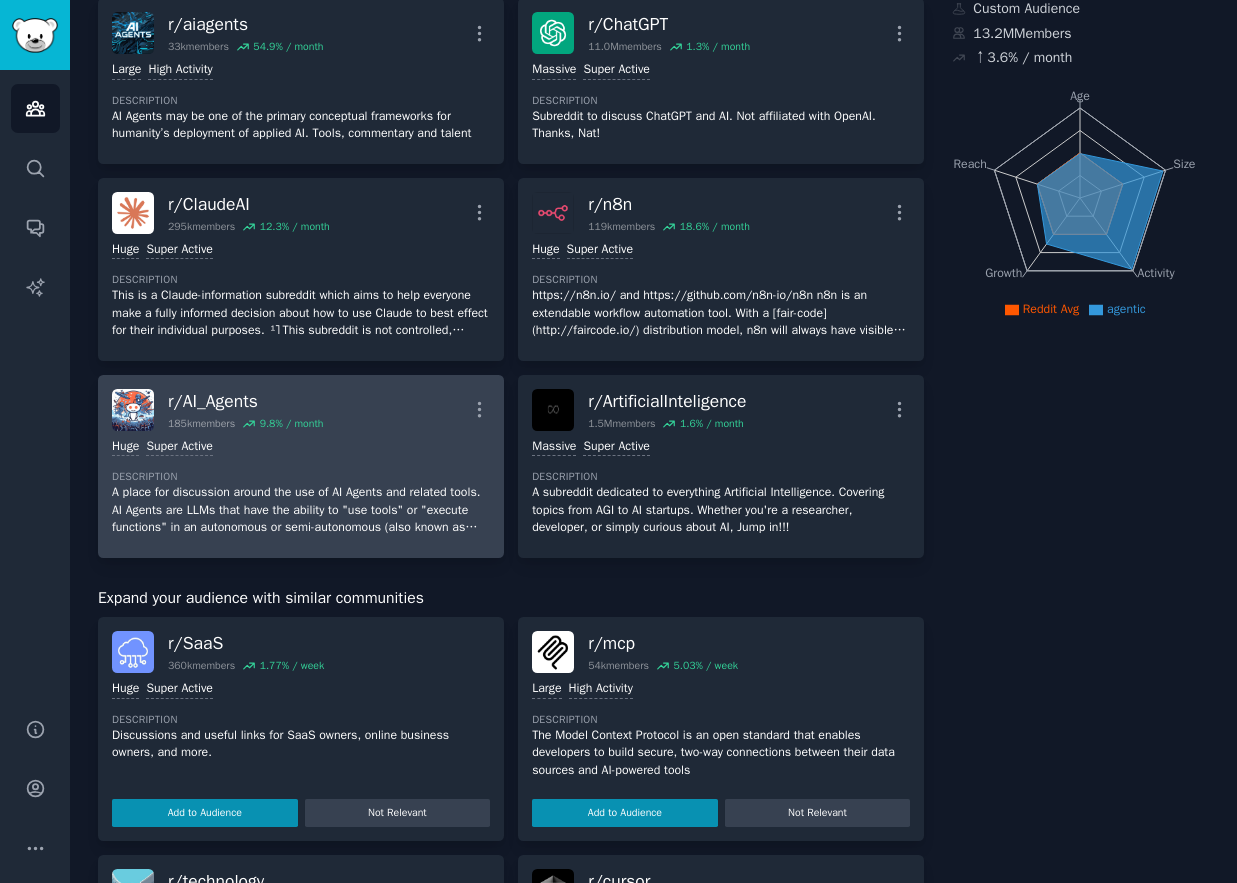 scroll, scrollTop: 0, scrollLeft: 0, axis: both 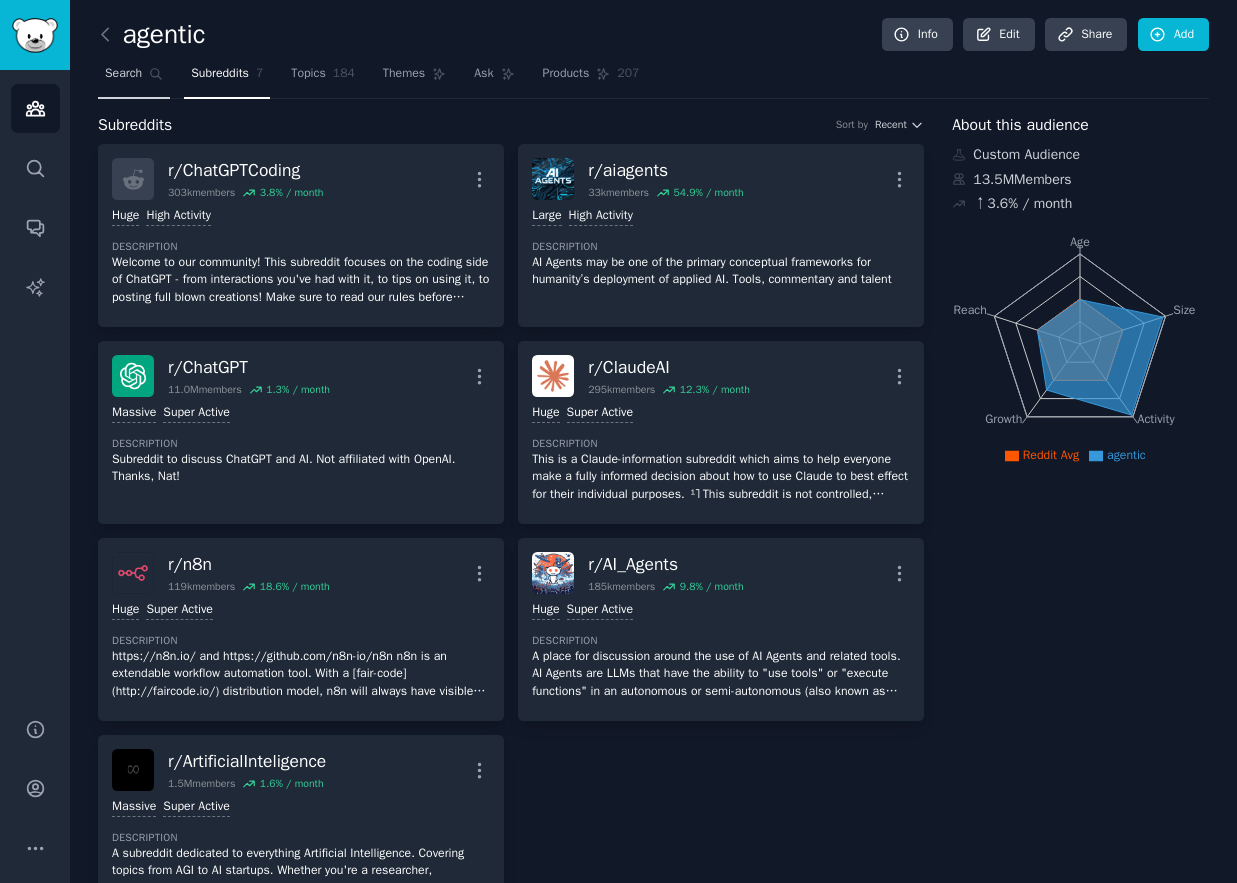 click on "Search" at bounding box center (123, 74) 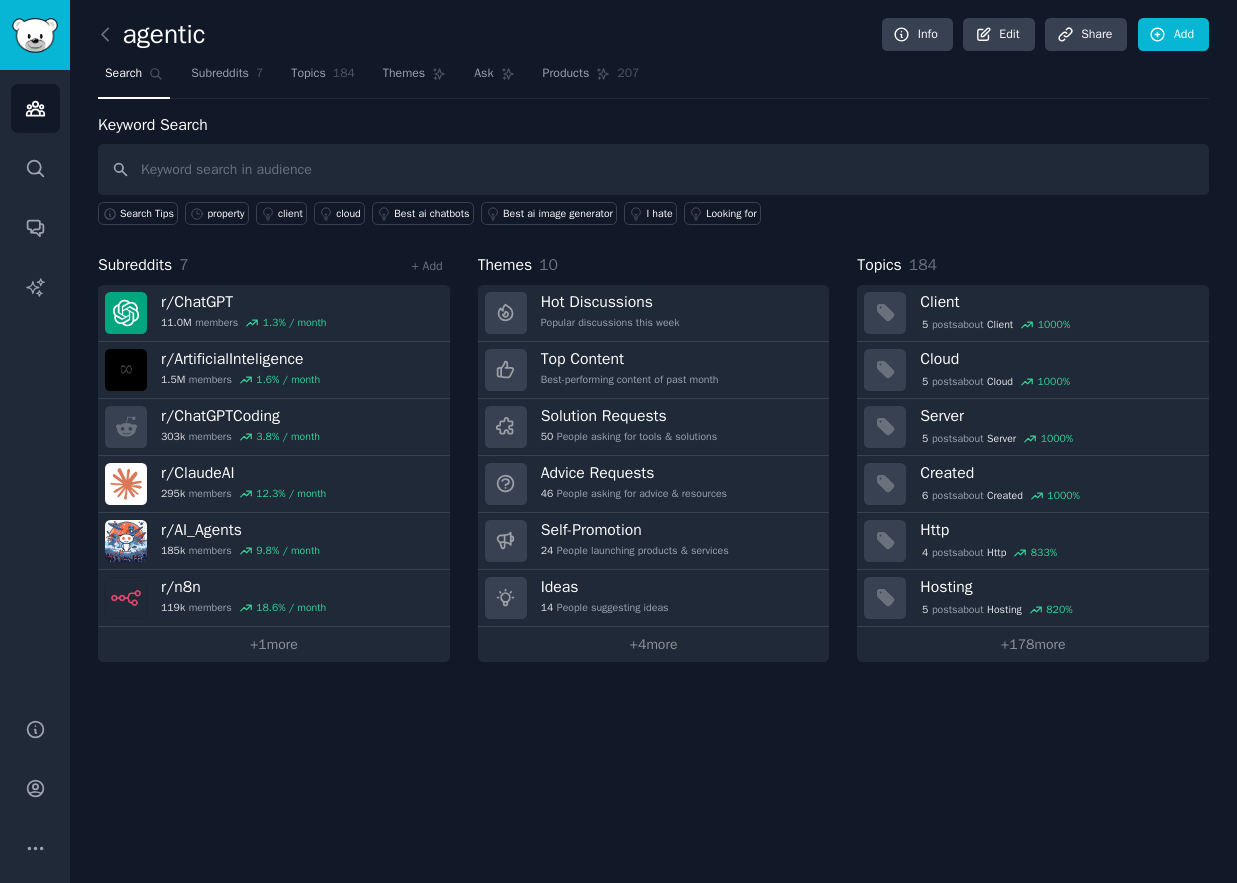 click at bounding box center [653, 169] 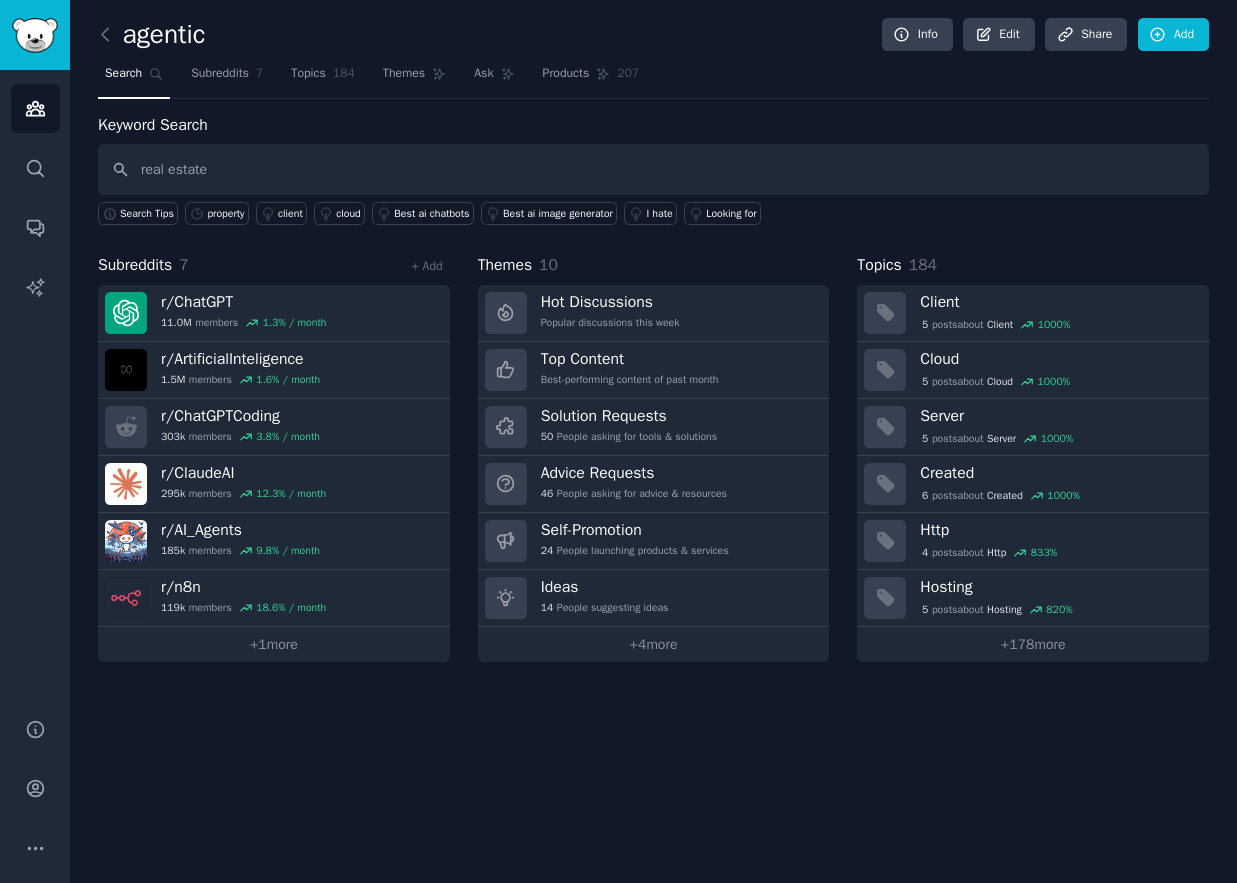type on "real estate" 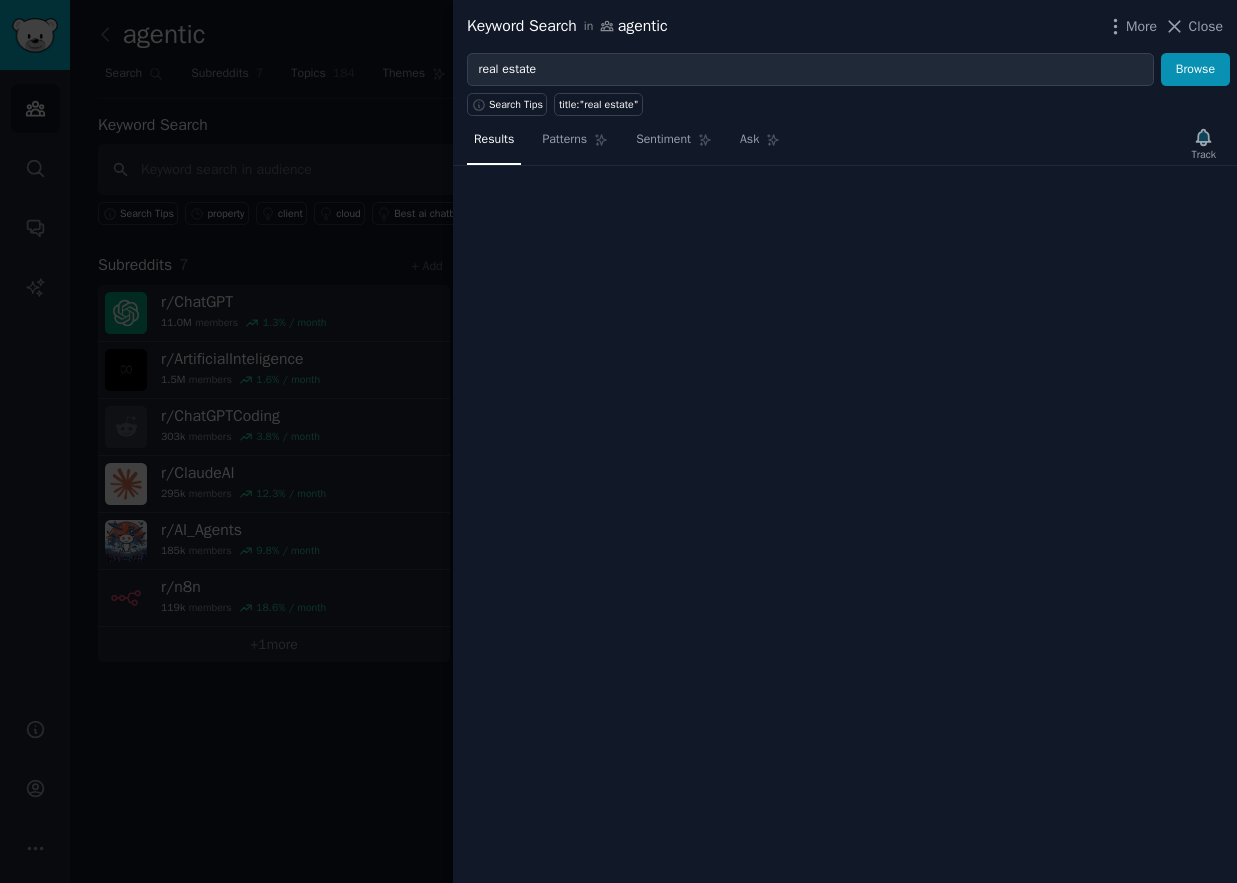 type 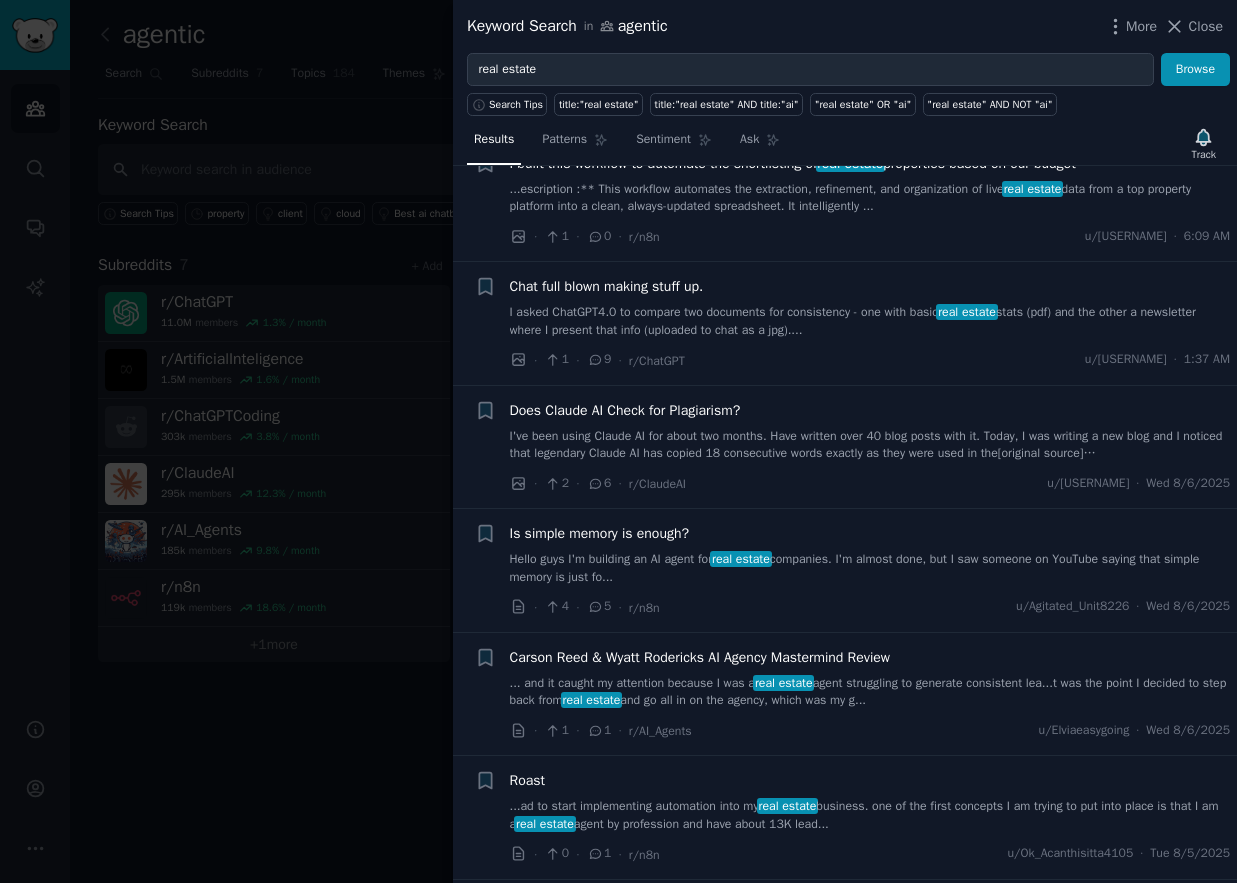 scroll, scrollTop: 60, scrollLeft: 0, axis: vertical 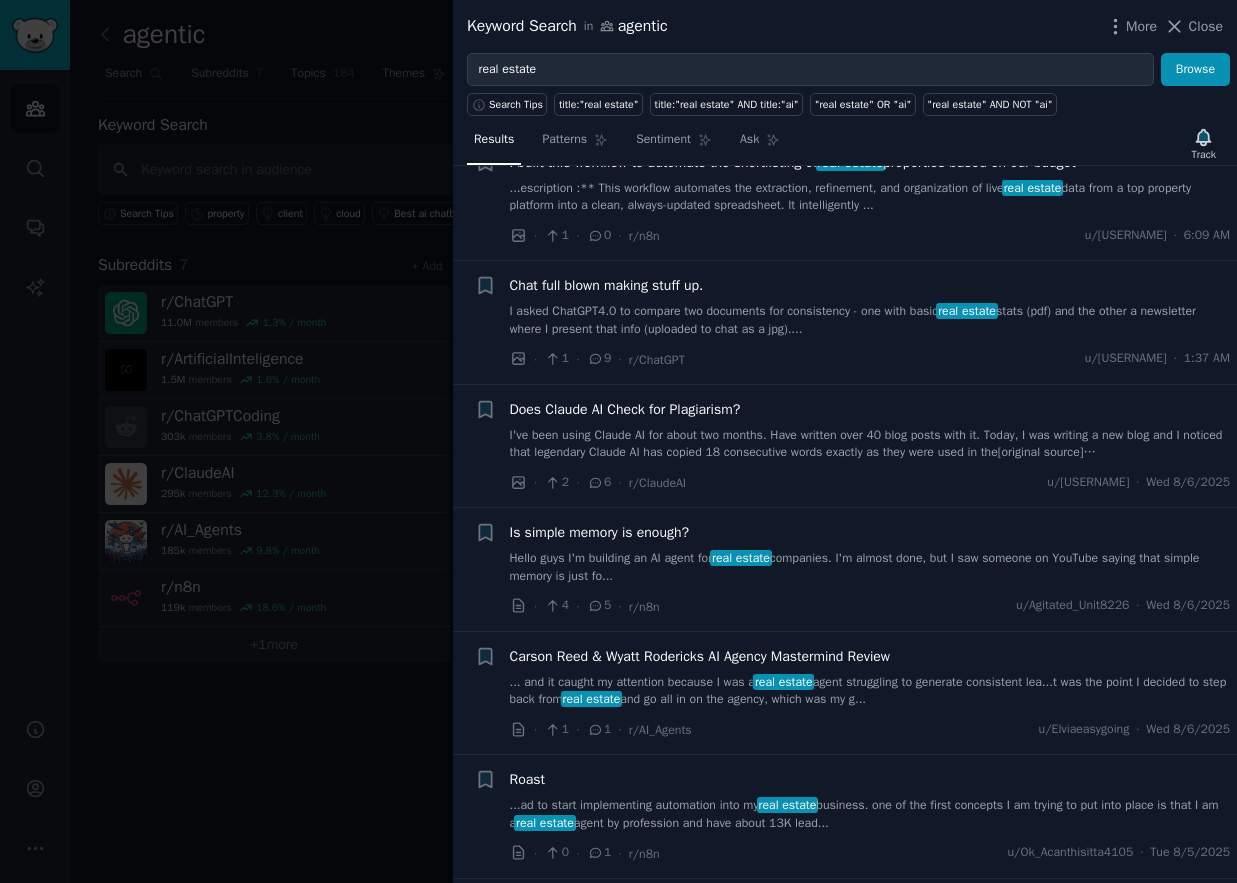 click on "Hello guys I'm building an AI agent for real estate companies. I'm almost done, but I saw someone on YouTube saying that simple memory is just fo..." at bounding box center [870, 567] 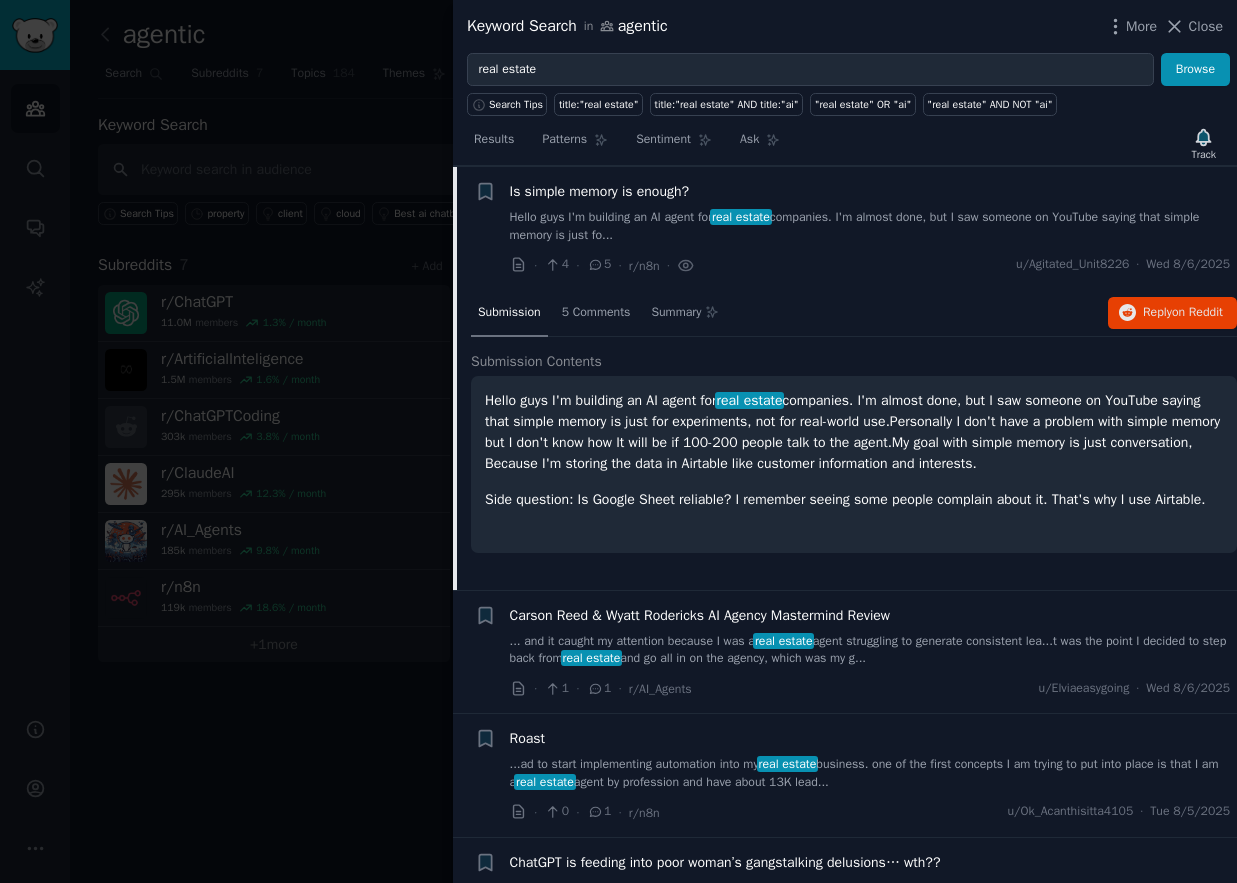 scroll, scrollTop: 402, scrollLeft: 0, axis: vertical 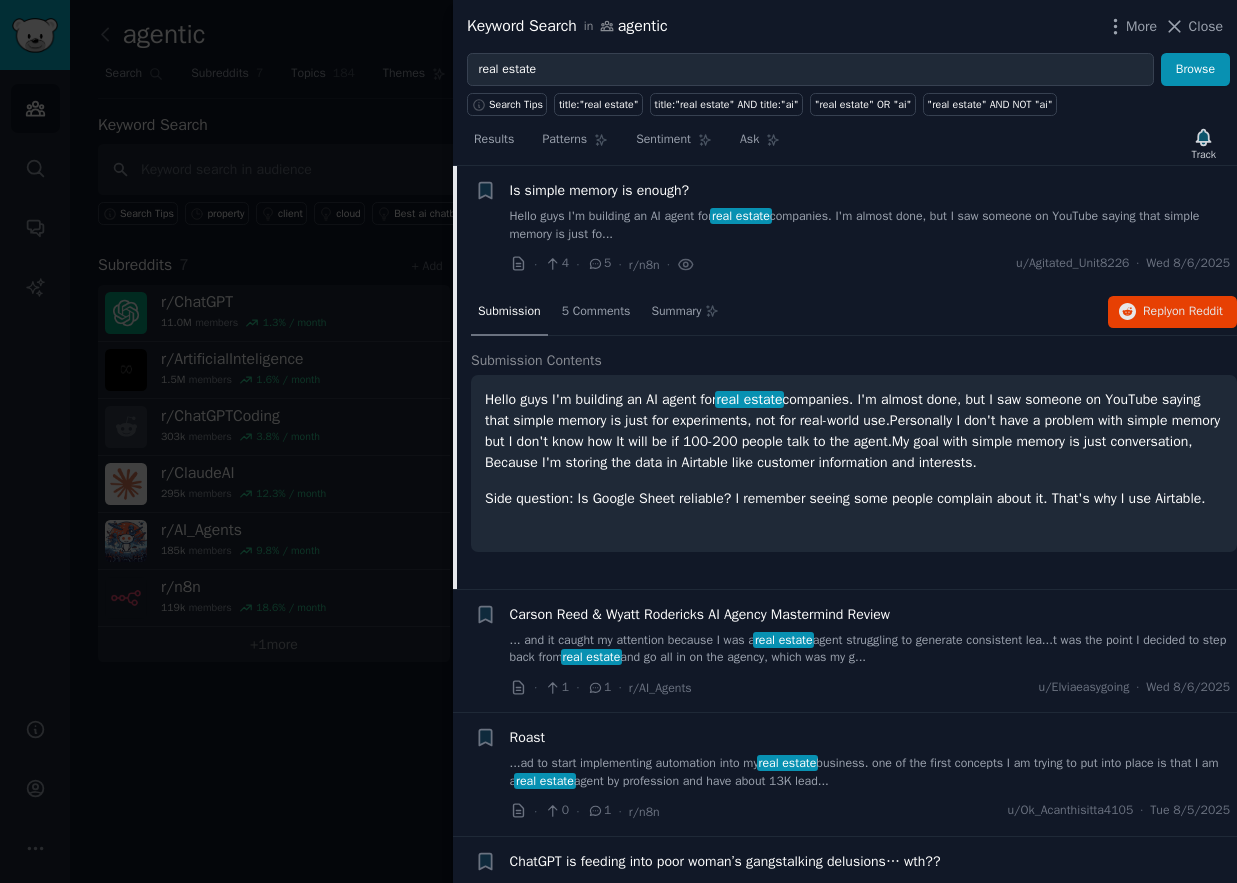 click on "Submission 5 Comments Summary Reply on Reddit Submission Contents Hello guys I'm building an AI agent for real estate companies. I'm almost done, but I saw someone on YouTube saying that simple memory is just for experiments, not for real-world use.Personally I don't have a problem with simple memory but I don't know how It will be if 100-200 people talk to the agent.My goal with simple memory is just conversation, Because I'm storing the data in Airtable like customer information and interests.
Side question:
Is Google Sheet reliable?
I remember seeing some people complain about it. That's why I use Airtable." at bounding box center (854, 439) 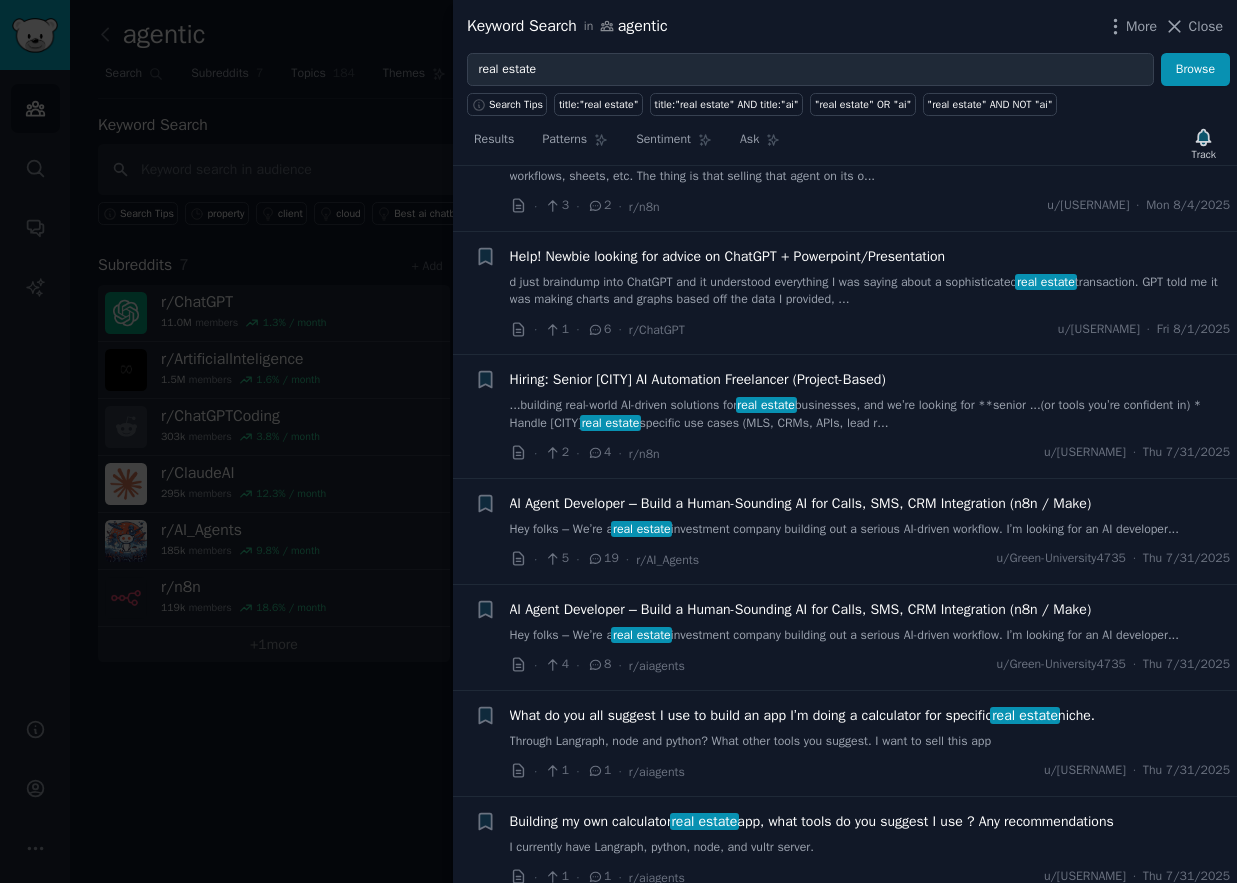 scroll, scrollTop: 1223, scrollLeft: 0, axis: vertical 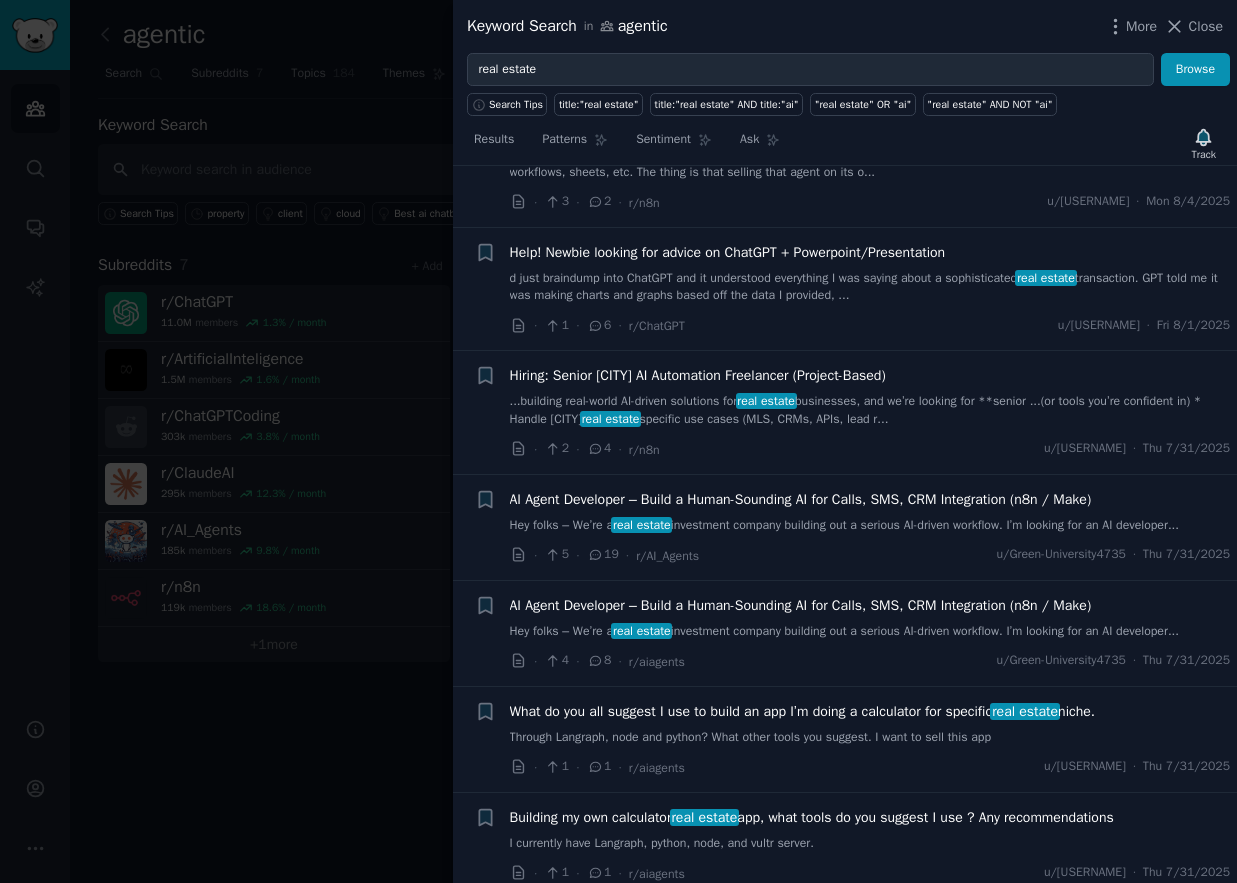 click on "Hey folks –
We’re a real estate investment company building out a serious AI-driven workflow. I’m looking for an AI developer..." at bounding box center (870, 526) 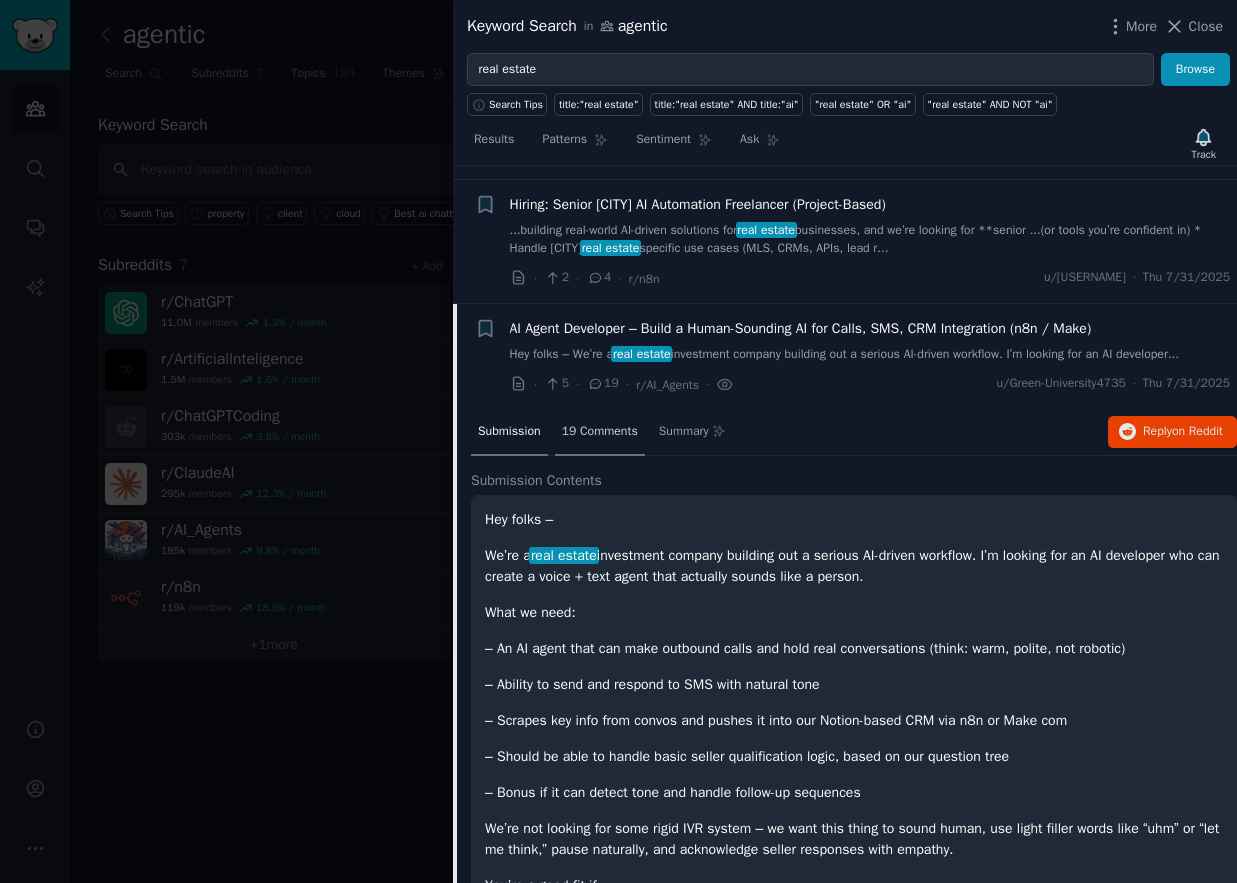 scroll, scrollTop: 1086, scrollLeft: 0, axis: vertical 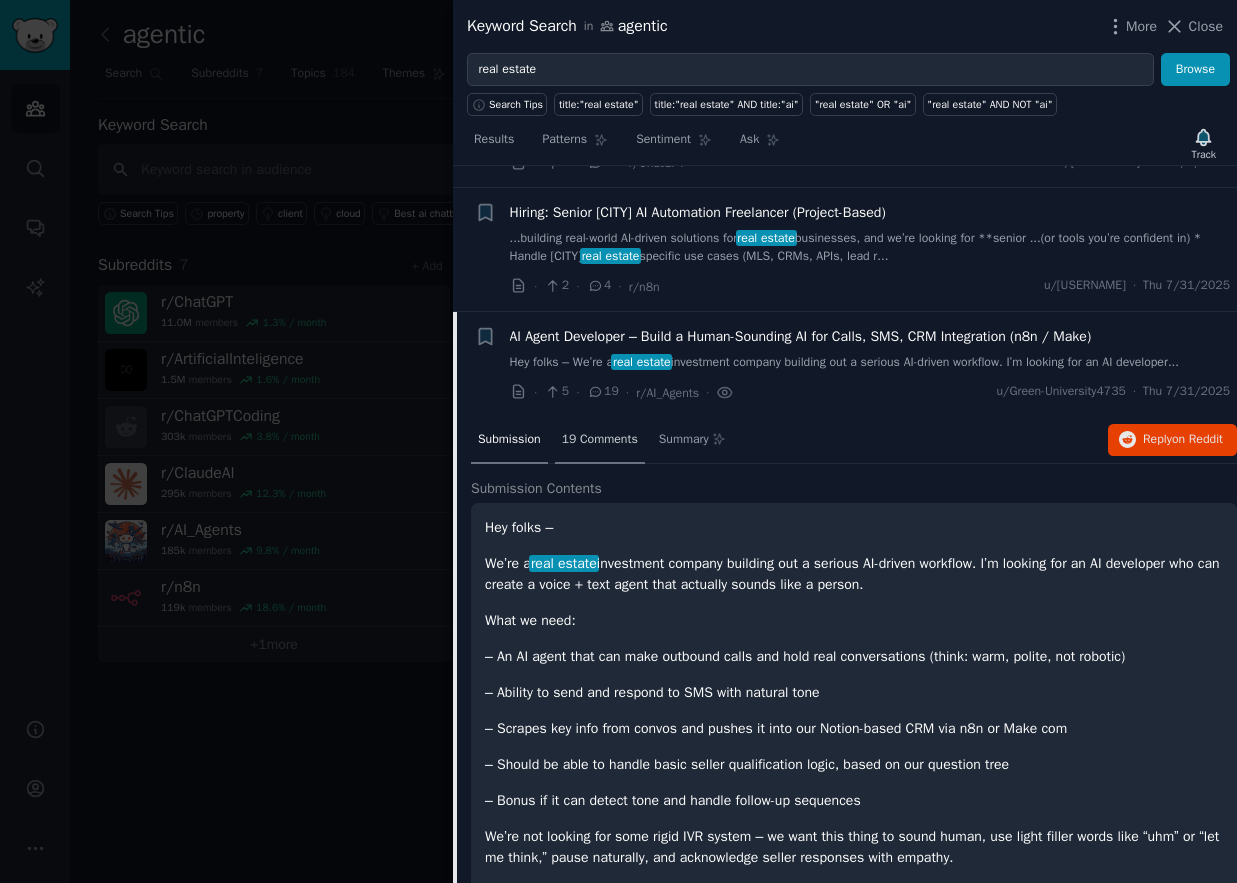 click on "19 Comments" at bounding box center (600, 440) 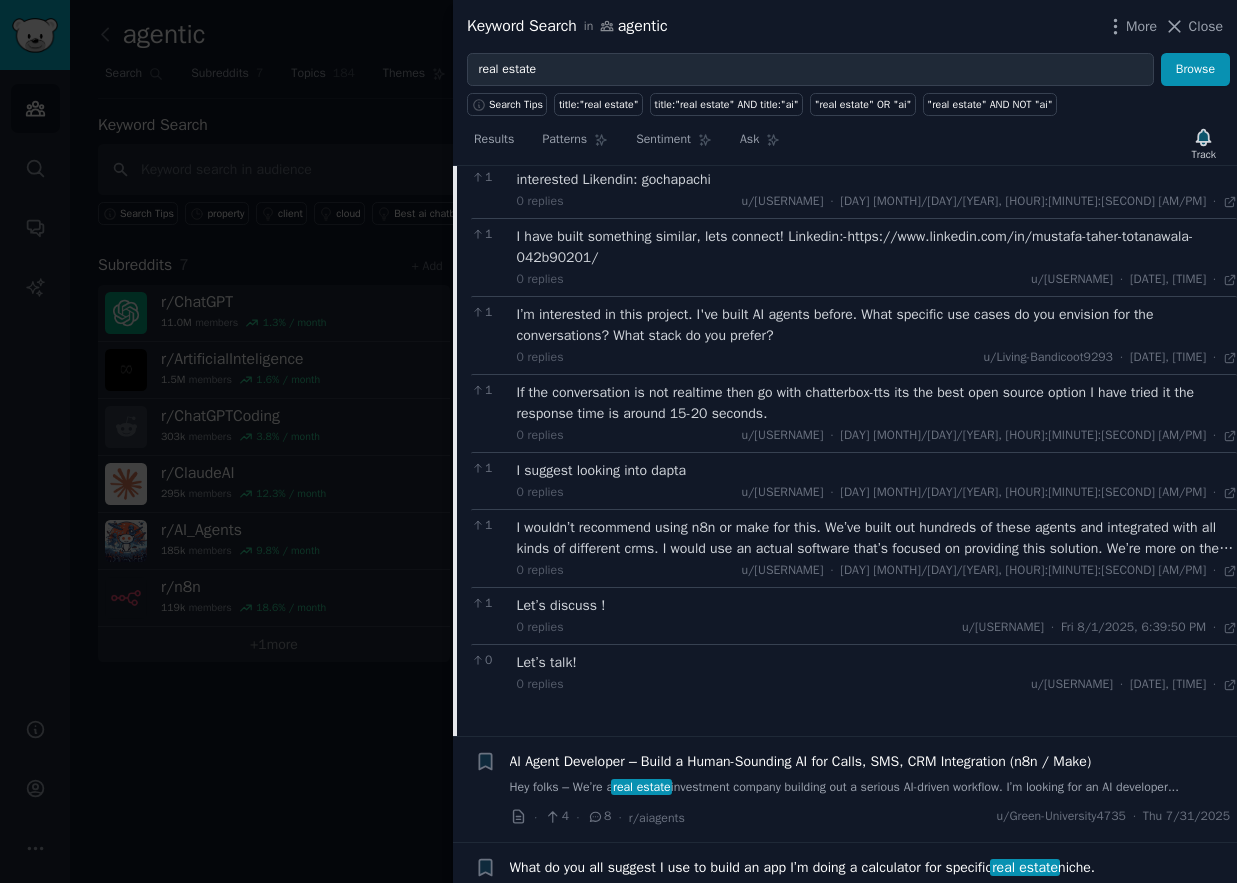 scroll, scrollTop: 1735, scrollLeft: 0, axis: vertical 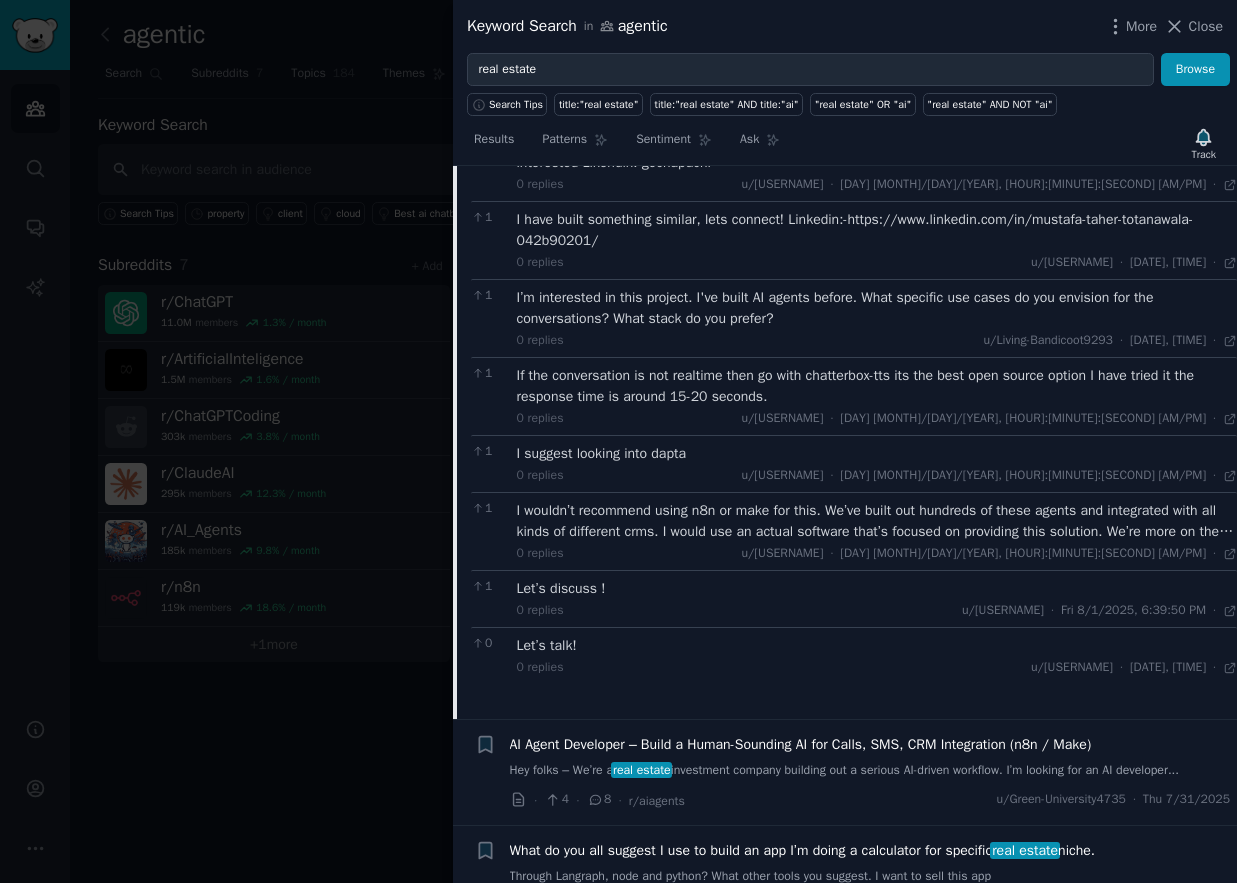 click on "I wouldn’t recommend using n8n or make for this. We’ve built out hundreds of these agents and integrated with all kinds of different crms. I would use an actual software that’s focused on providing this solution.
We’re more on the expensive side for actually implementation so not sure if we would be a good fit in actually building it out for you but happy to give advice if you have any questions." at bounding box center (877, 521) 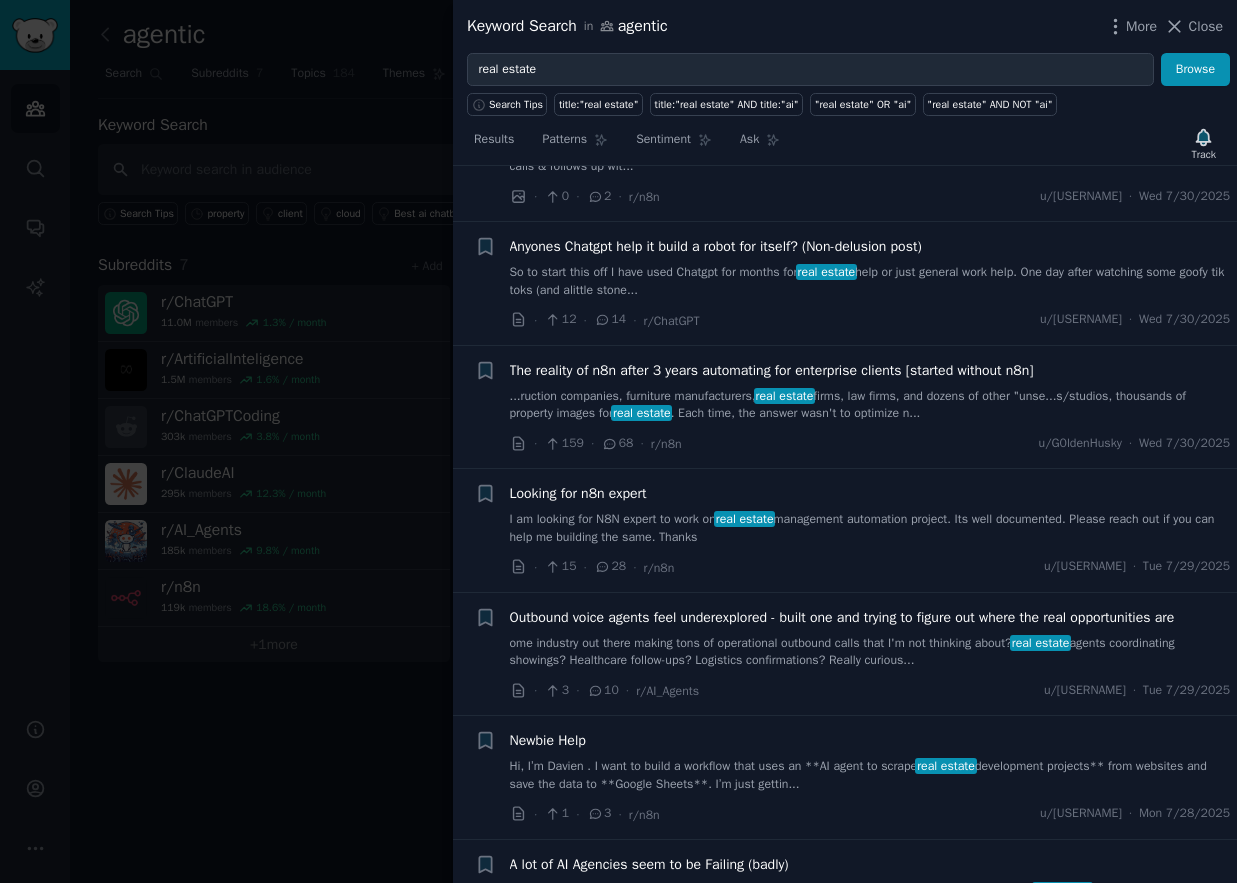 scroll, scrollTop: 2717, scrollLeft: 0, axis: vertical 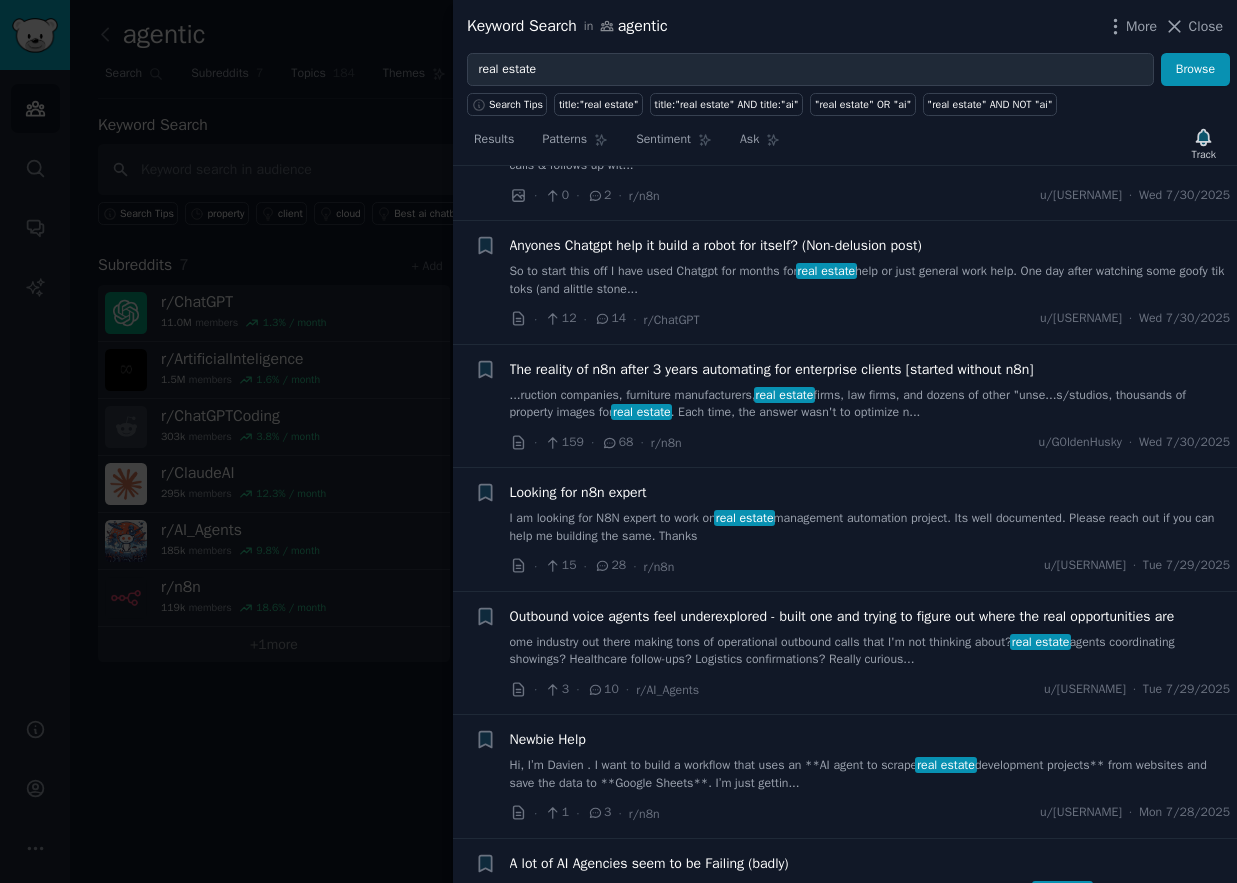 click on "I am looking for N8N expert to work on real estate management automation project. Its well documented.
Please reach out if you can help me building the same.
Thanks" at bounding box center [870, 527] 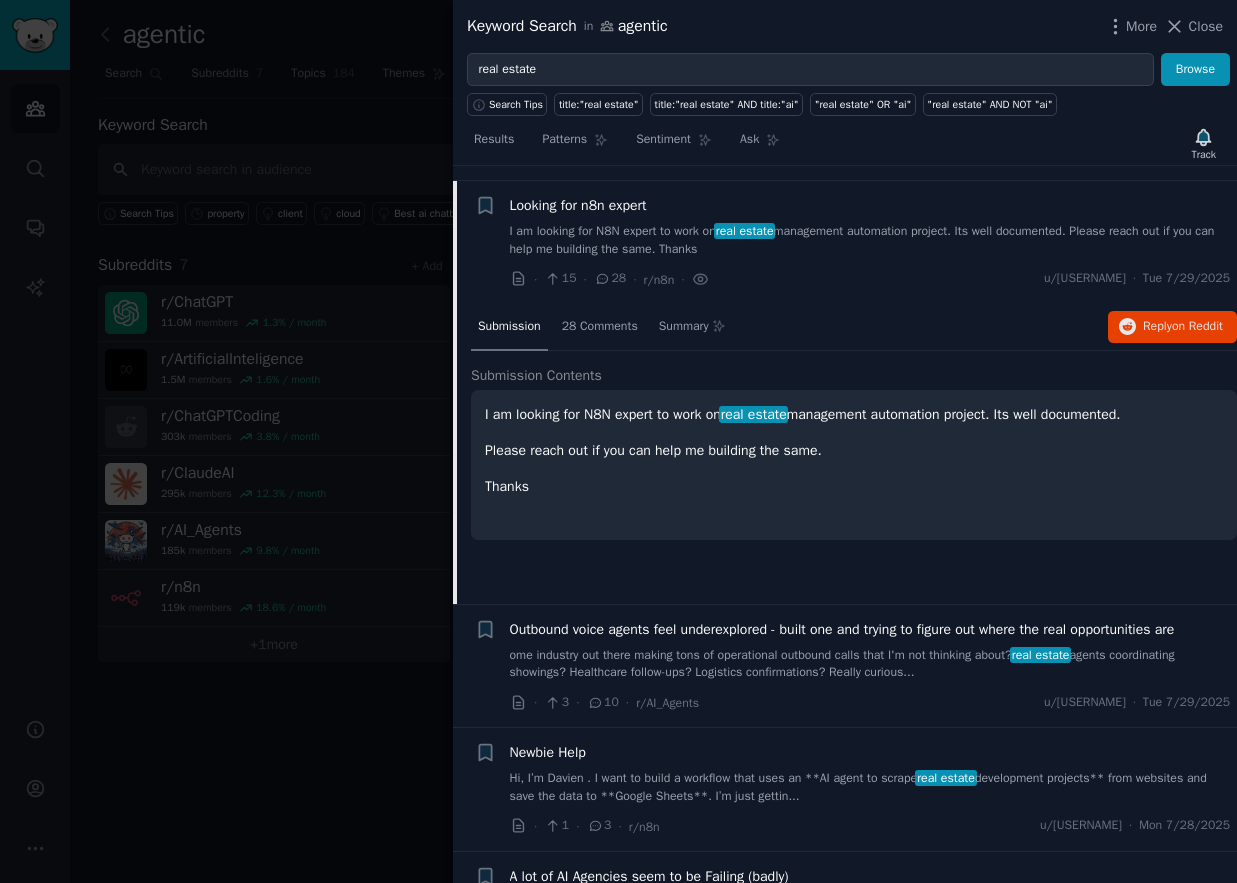 scroll, scrollTop: 2061, scrollLeft: 0, axis: vertical 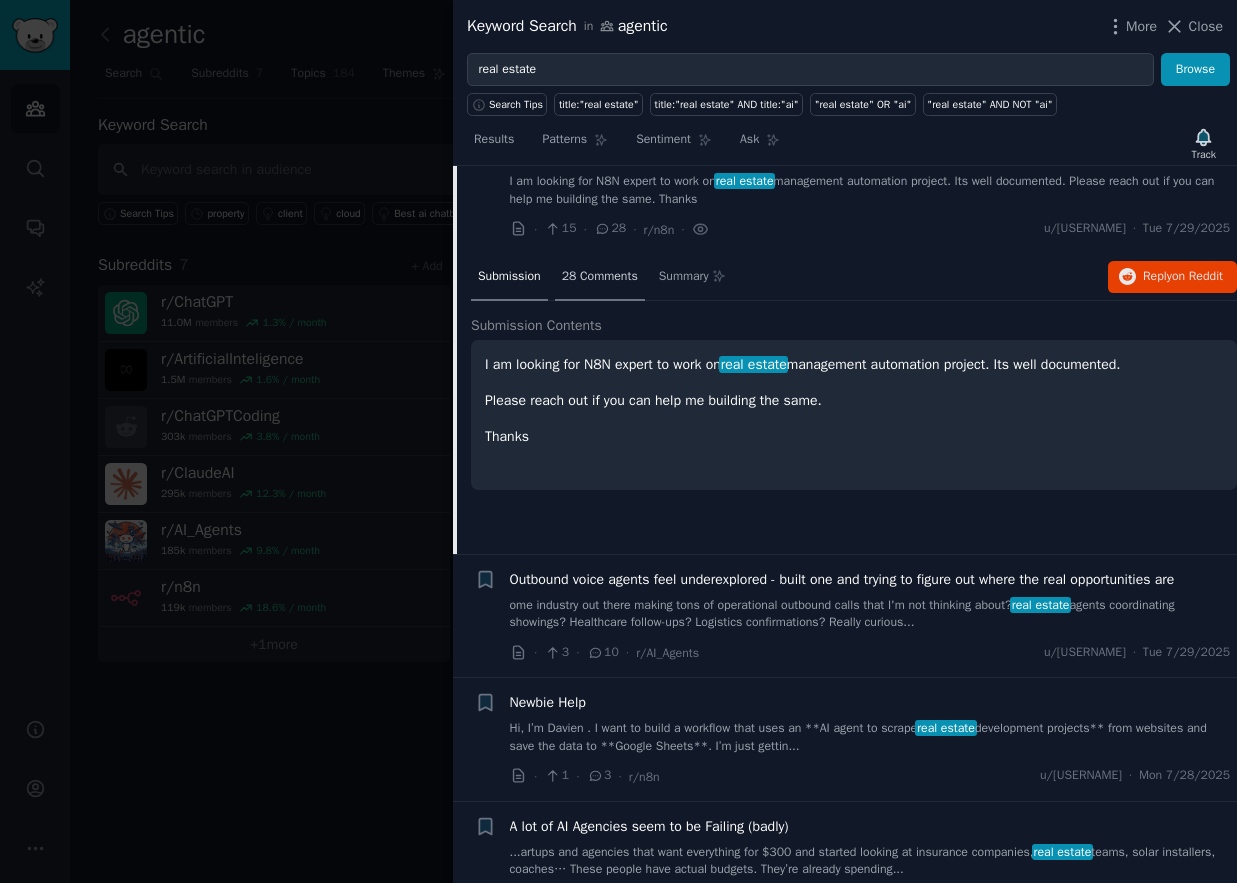 click on "28 Comments" at bounding box center [600, 277] 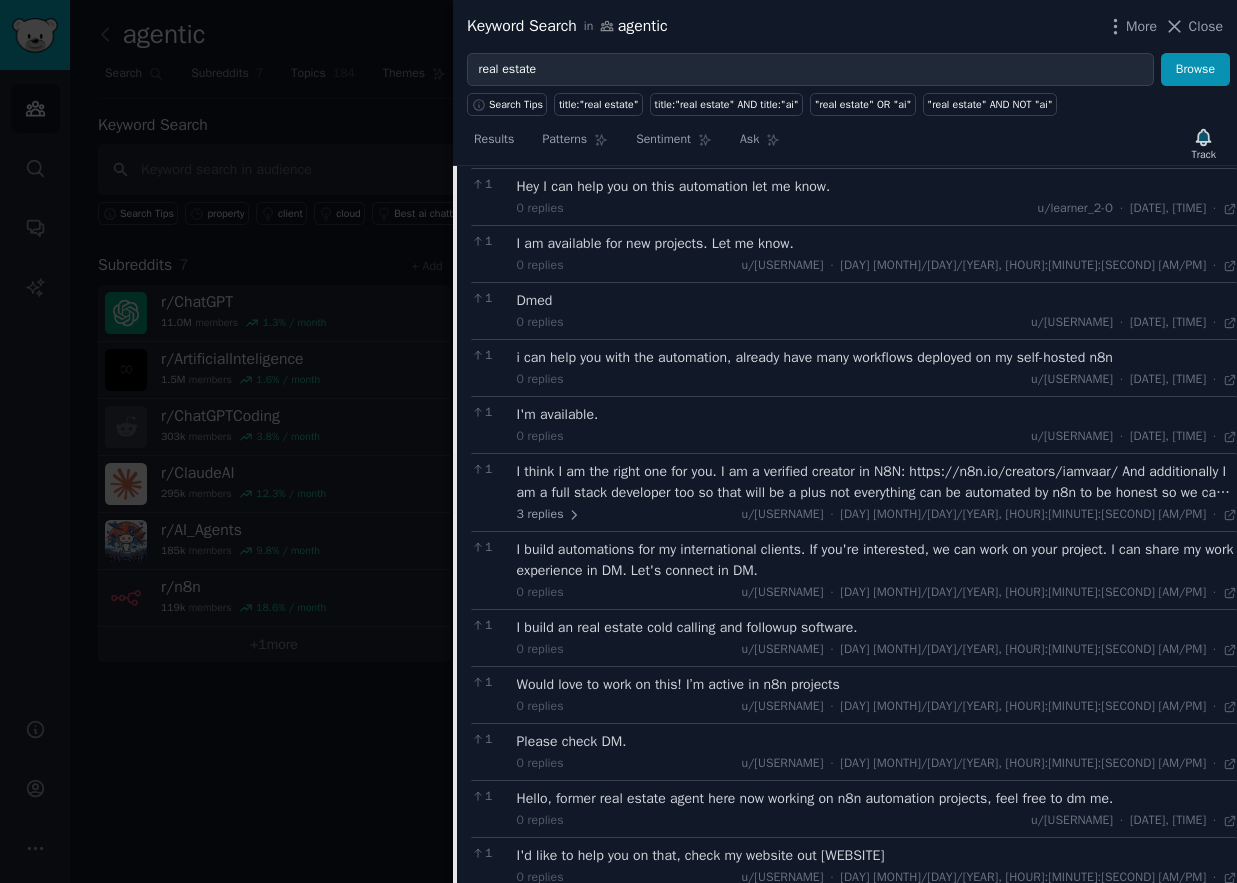scroll, scrollTop: 1993, scrollLeft: 0, axis: vertical 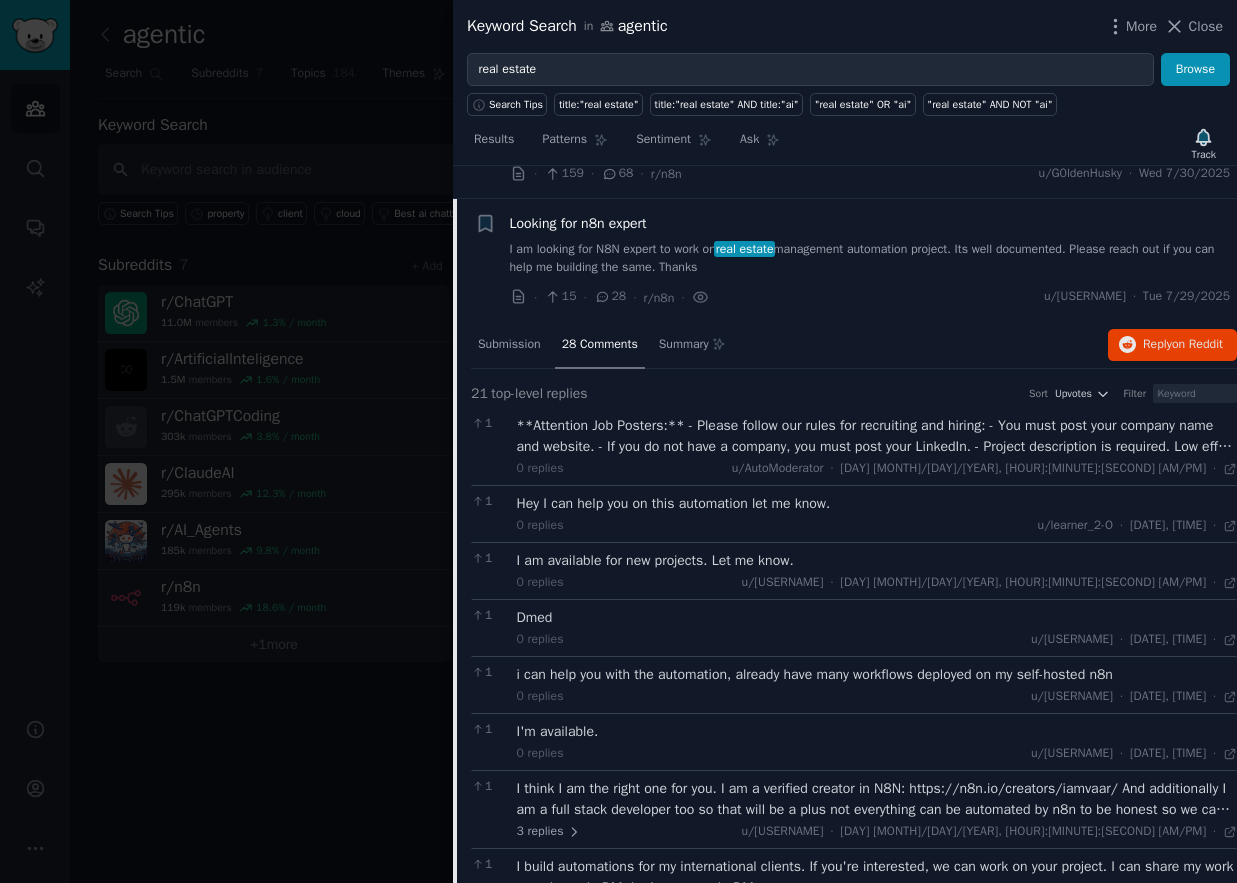 click on "28 Comments" at bounding box center [600, 345] 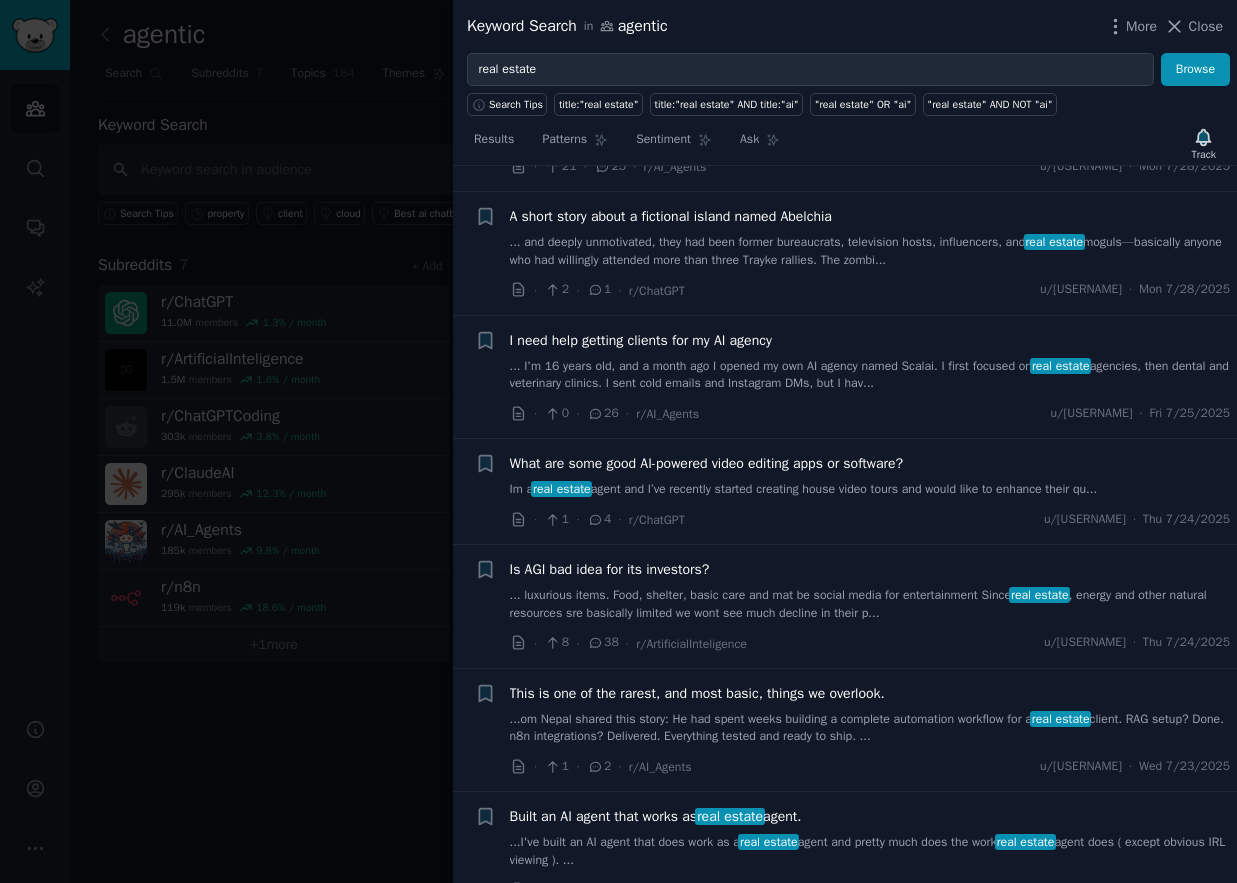 scroll, scrollTop: 2522, scrollLeft: 0, axis: vertical 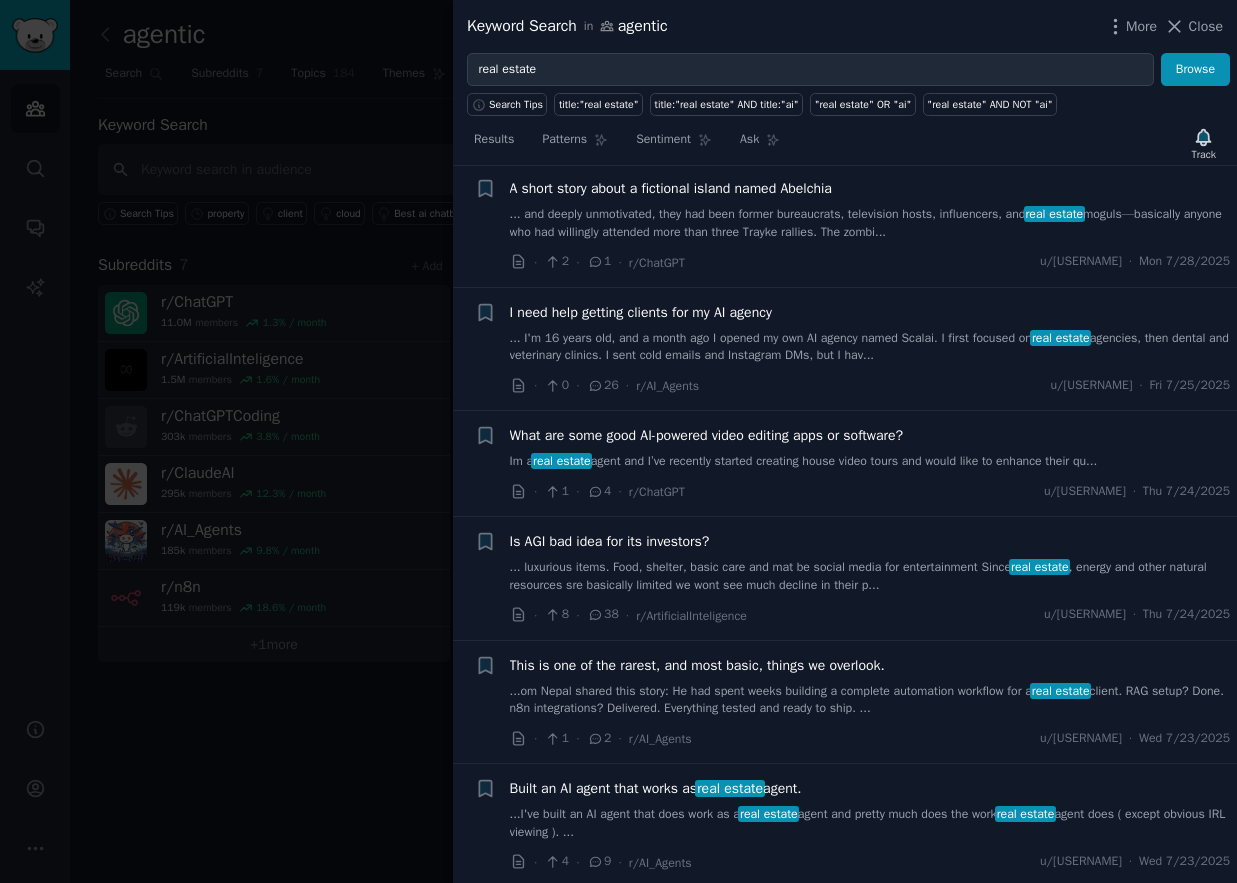 click on "I'm Tanjil, I'm [AGE] years old, and a month ago I opened my own AI agency named Scalai. I first focused on real estate agencies, then dental and veterinary clinics. I sent cold emails and Instagram DMs, but I hav..." at bounding box center (870, 347) 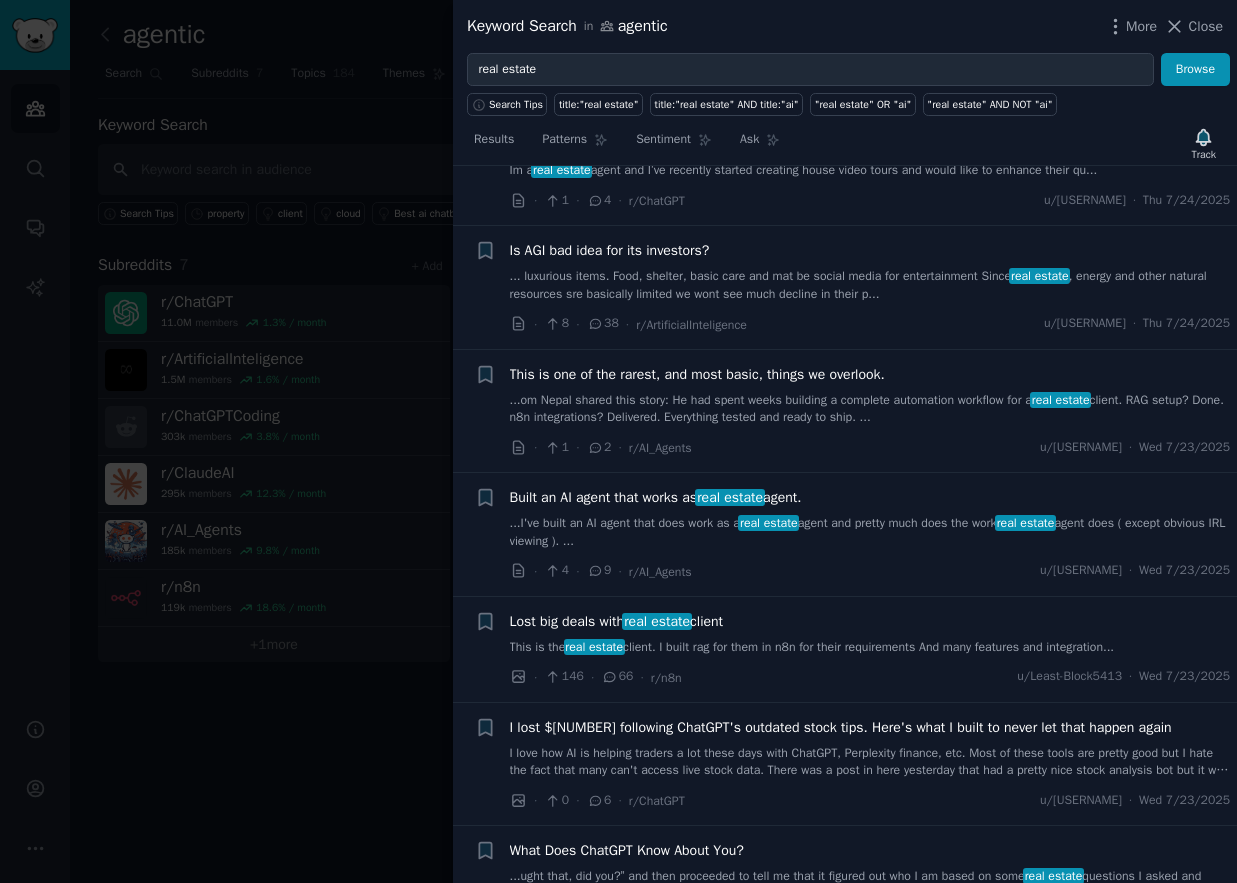 scroll, scrollTop: 3115, scrollLeft: 0, axis: vertical 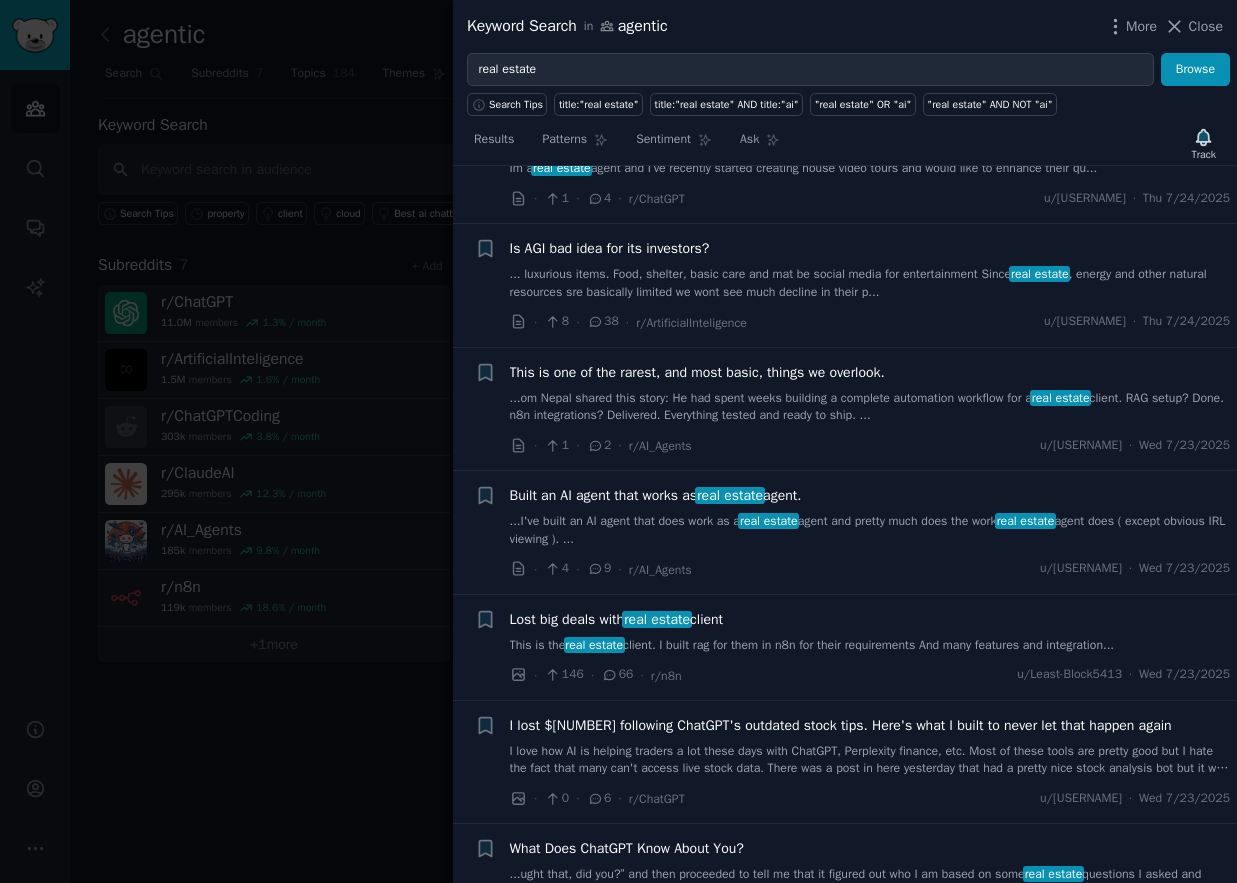 click on "Built an AI agent that works as real estate agent. ...
I've built an AI agent that does work as a real estate agent and pretty much does the work real estate agent does ( except obvious IRL viewing ). ..." at bounding box center (870, 516) 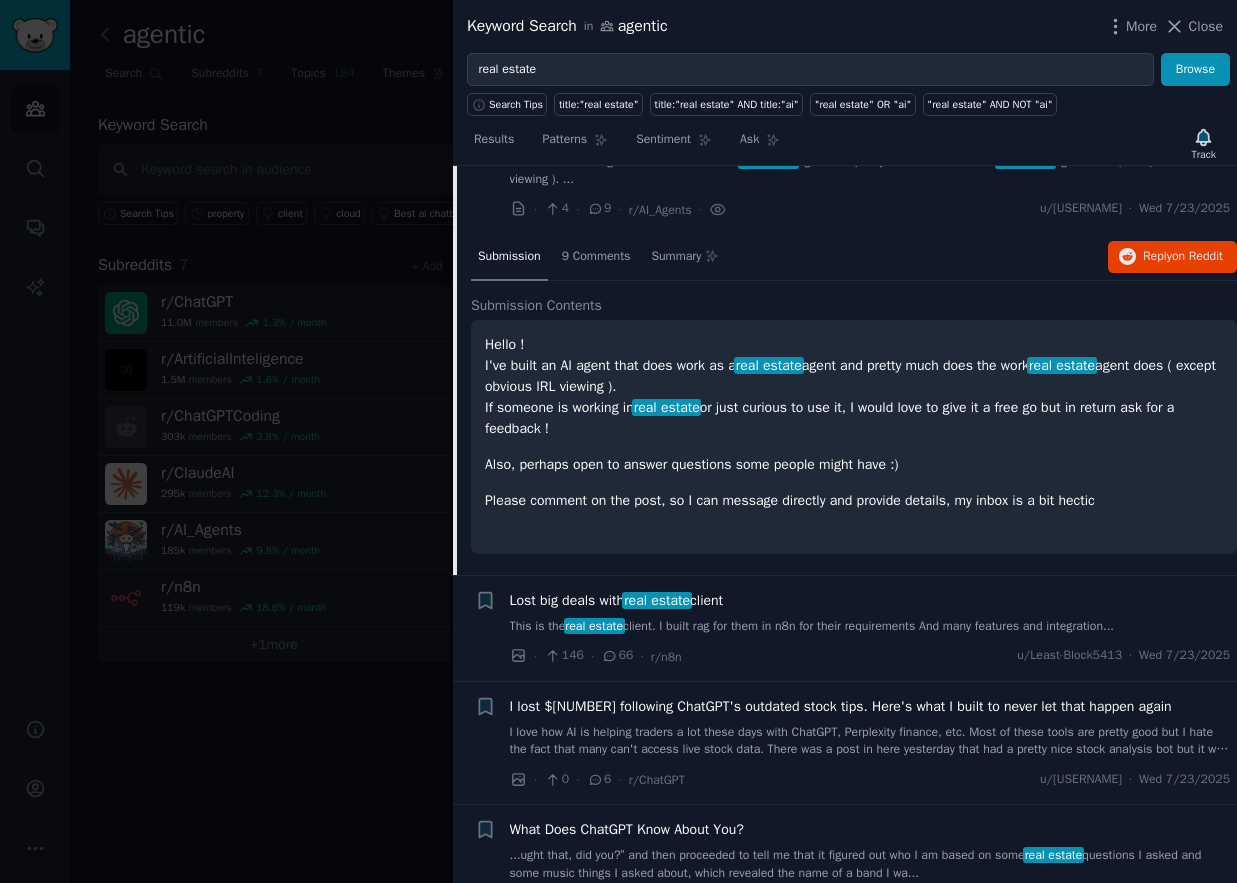 scroll, scrollTop: 3176, scrollLeft: 0, axis: vertical 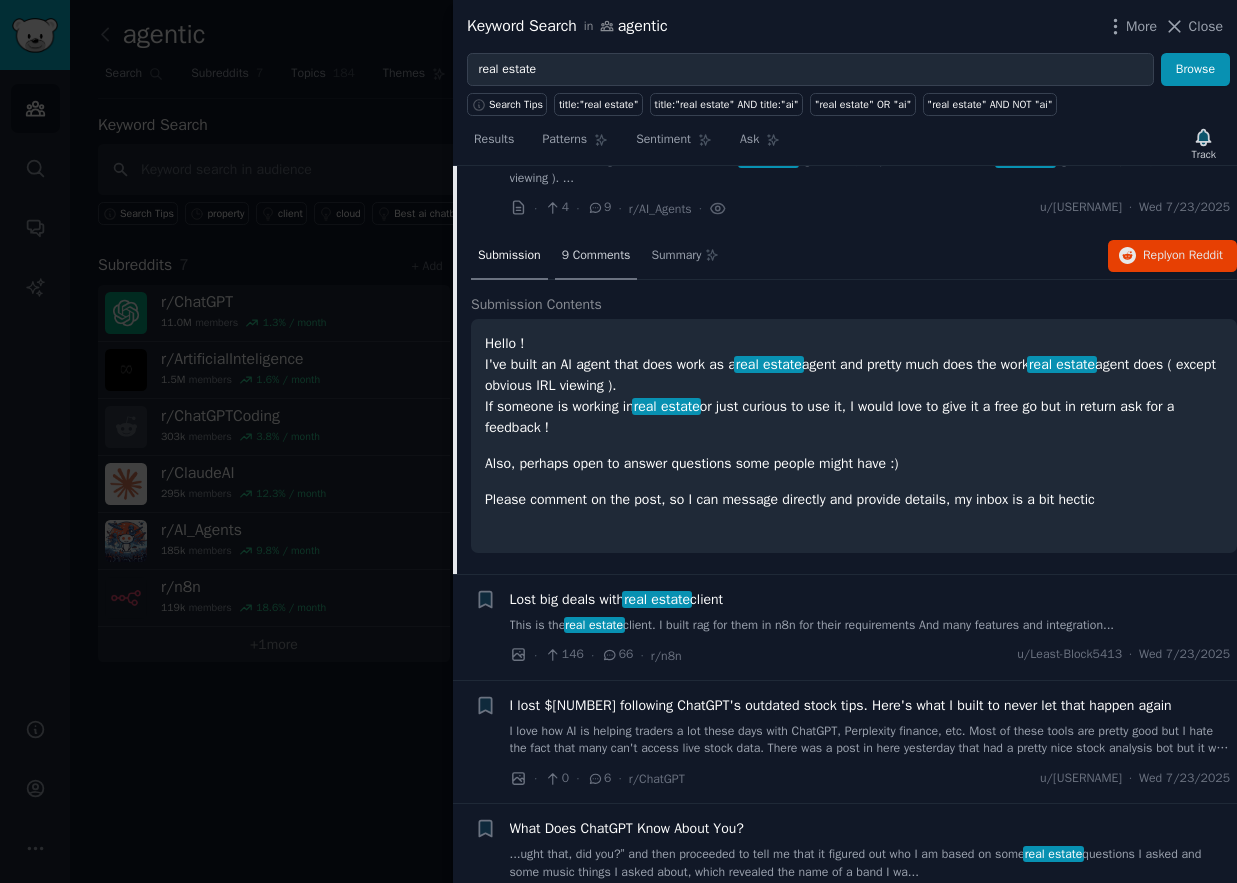 click on "9 Comments" at bounding box center (596, 256) 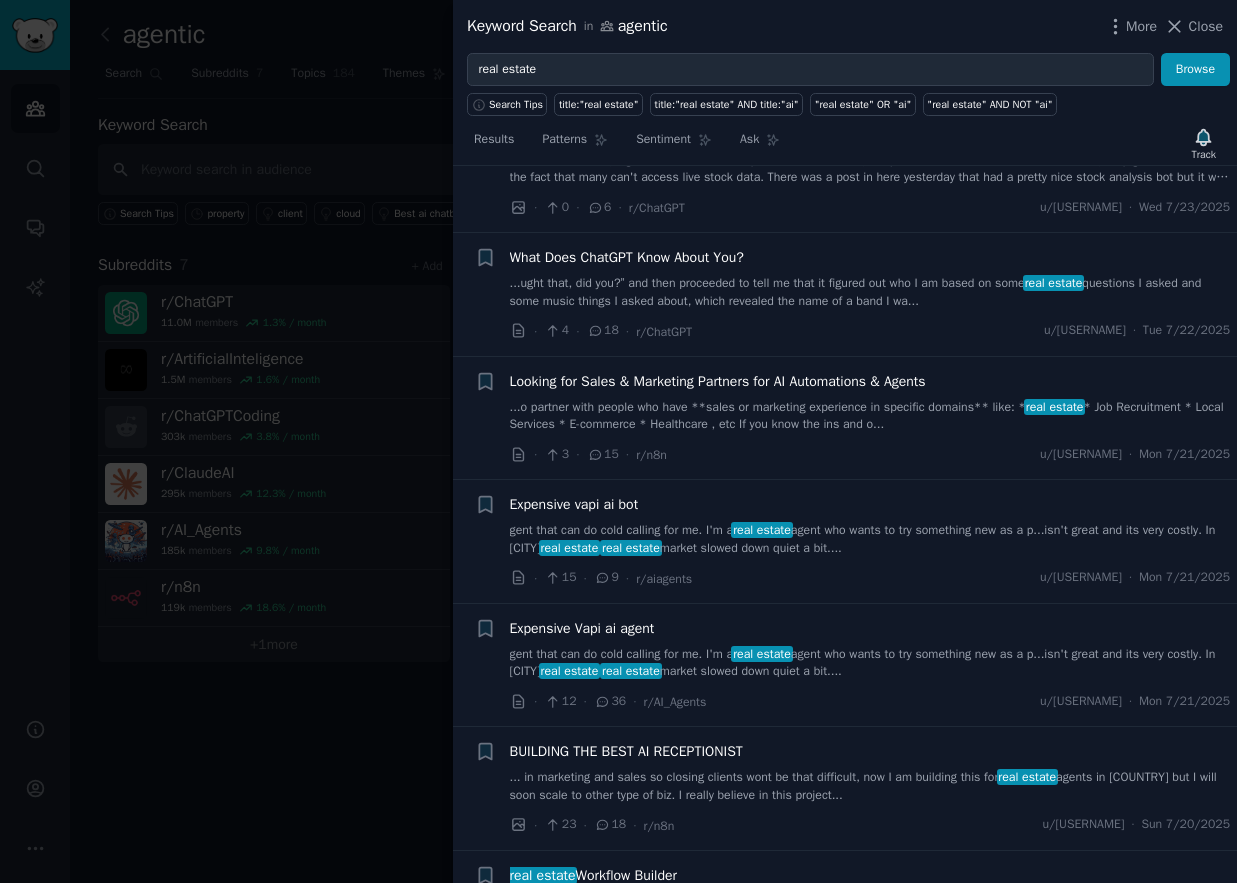 scroll, scrollTop: 4063, scrollLeft: 0, axis: vertical 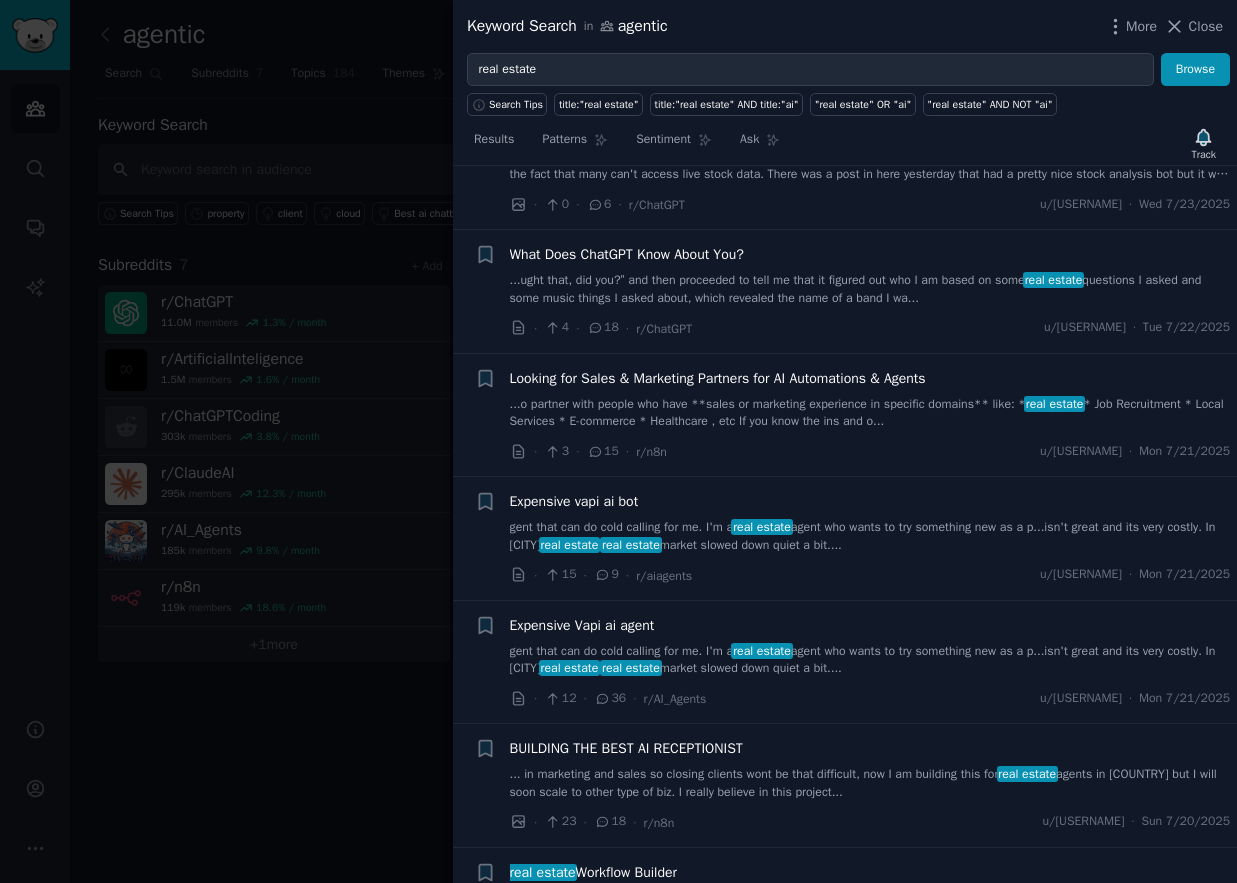 click on "agent that can do cold calling for me. I'm a real estate agent who wants to try something new as a p...isn't great and its very costly. In [CITY] real estate real estate market slowed down quiet a bit...." at bounding box center (870, 536) 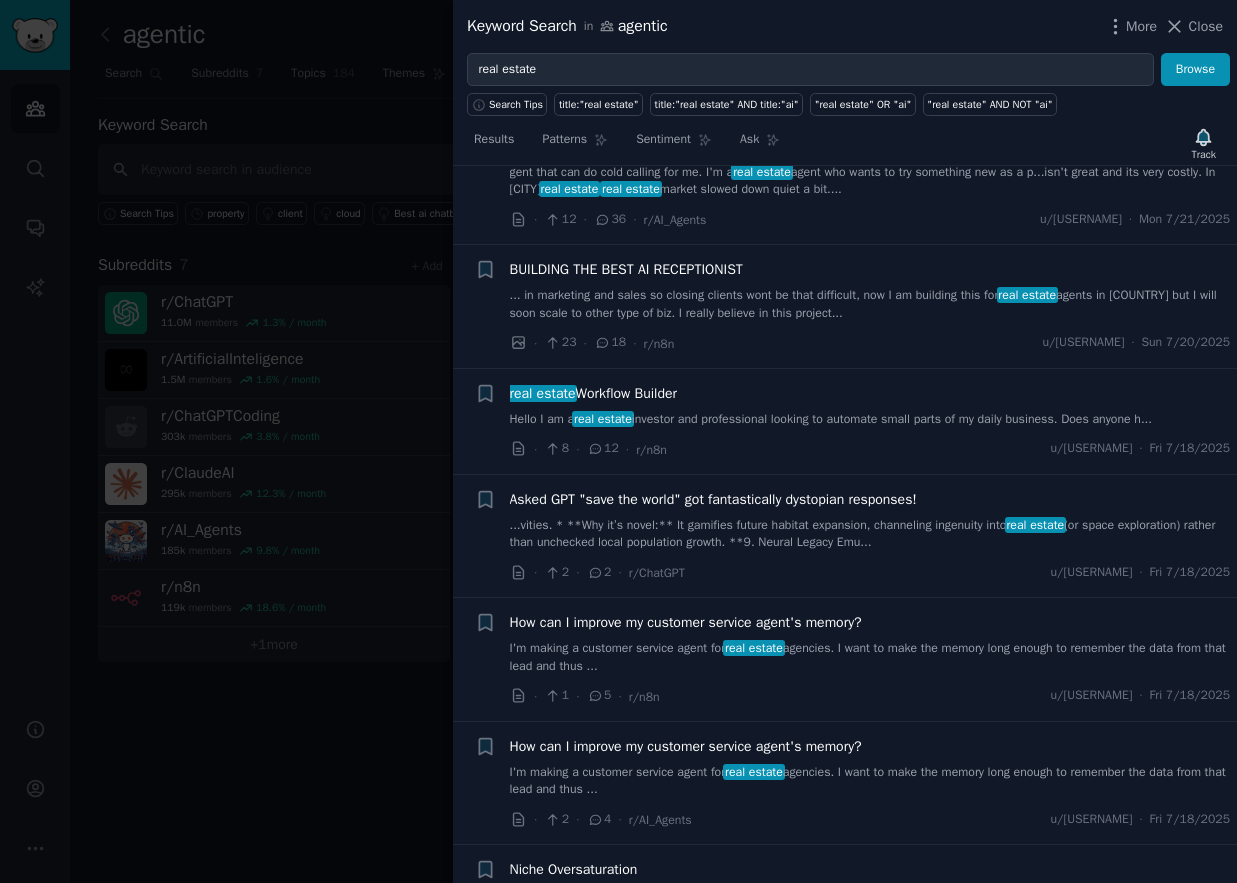scroll, scrollTop: 4192, scrollLeft: 0, axis: vertical 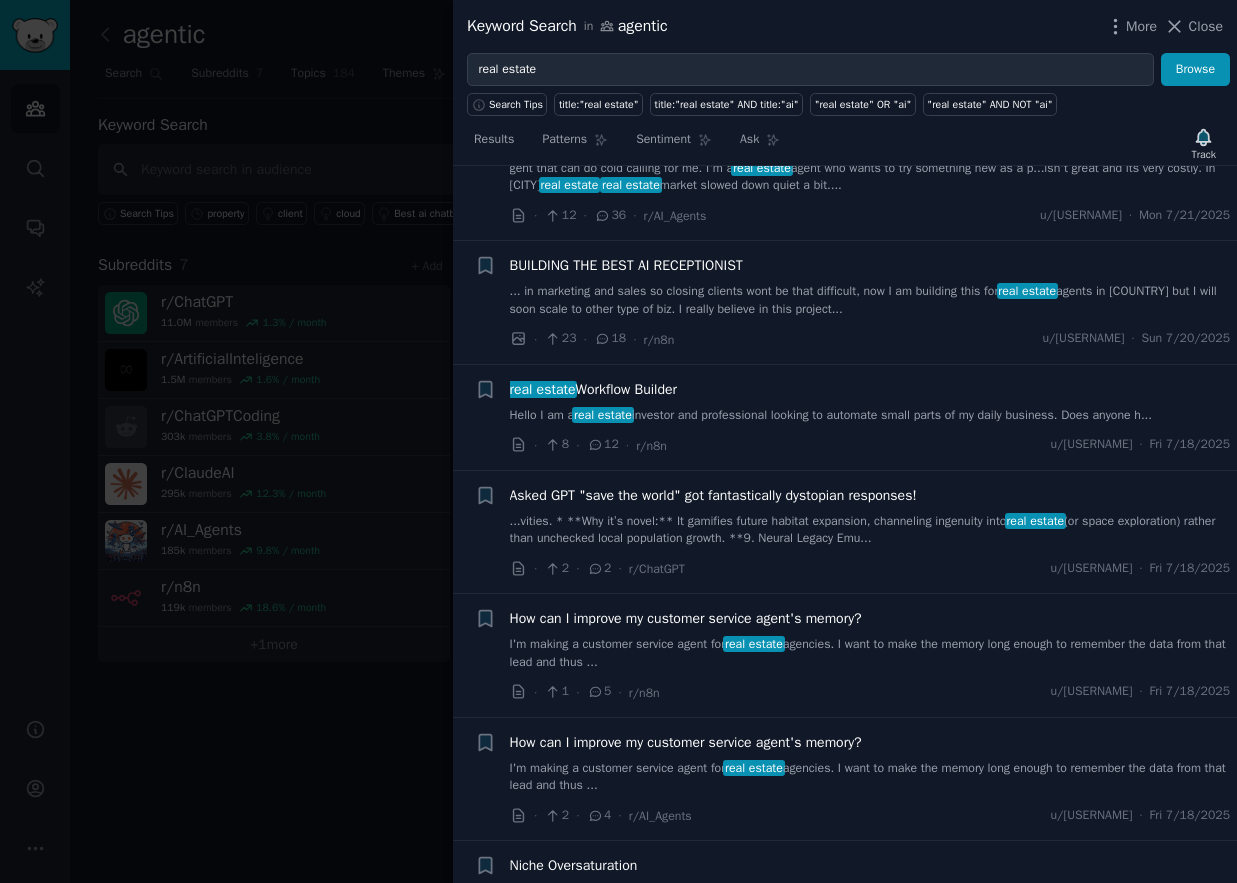 click on "Hello I am a real estate investor and professional looking to automate small parts of my daily business. Does anyone h..." at bounding box center (870, 416) 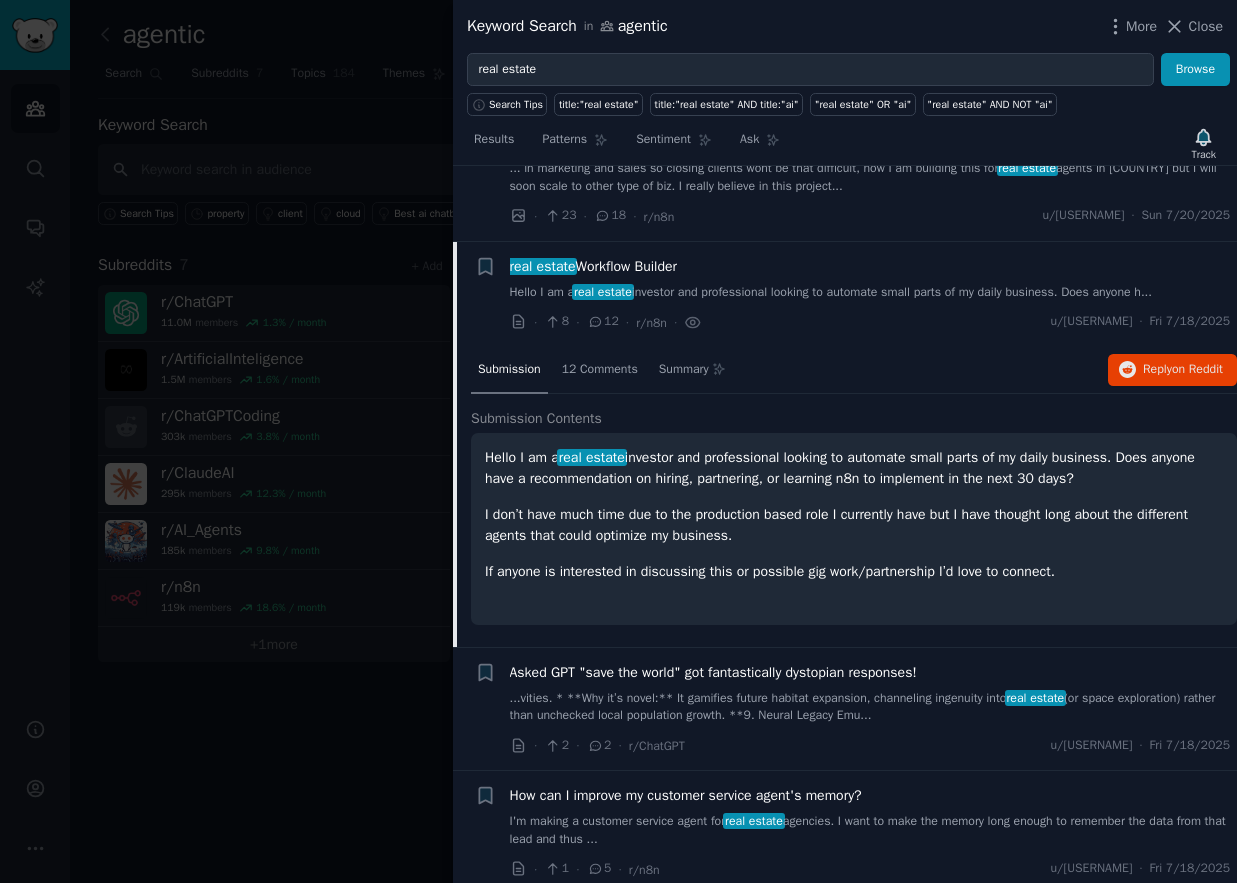 scroll, scrollTop: 4016, scrollLeft: 0, axis: vertical 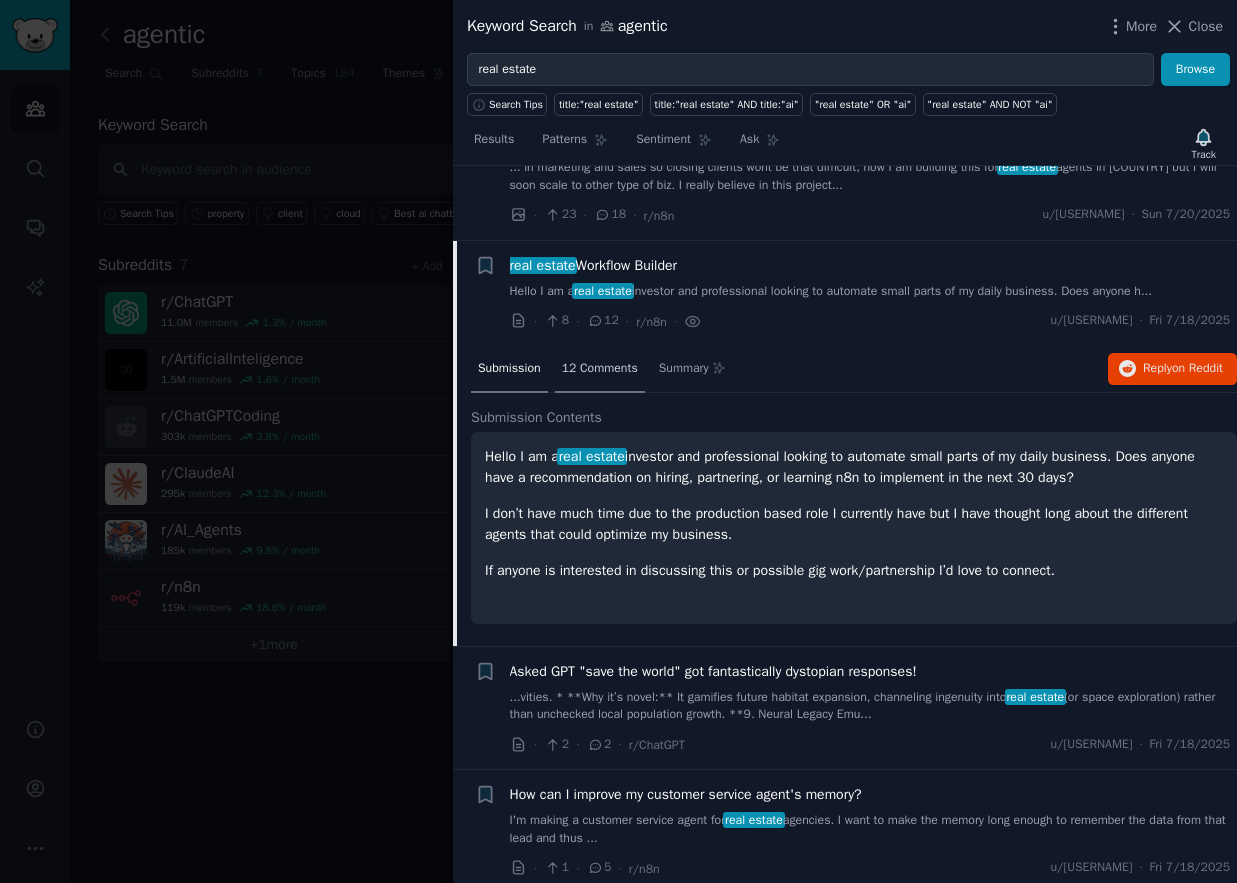 click on "12 Comments" at bounding box center (600, 369) 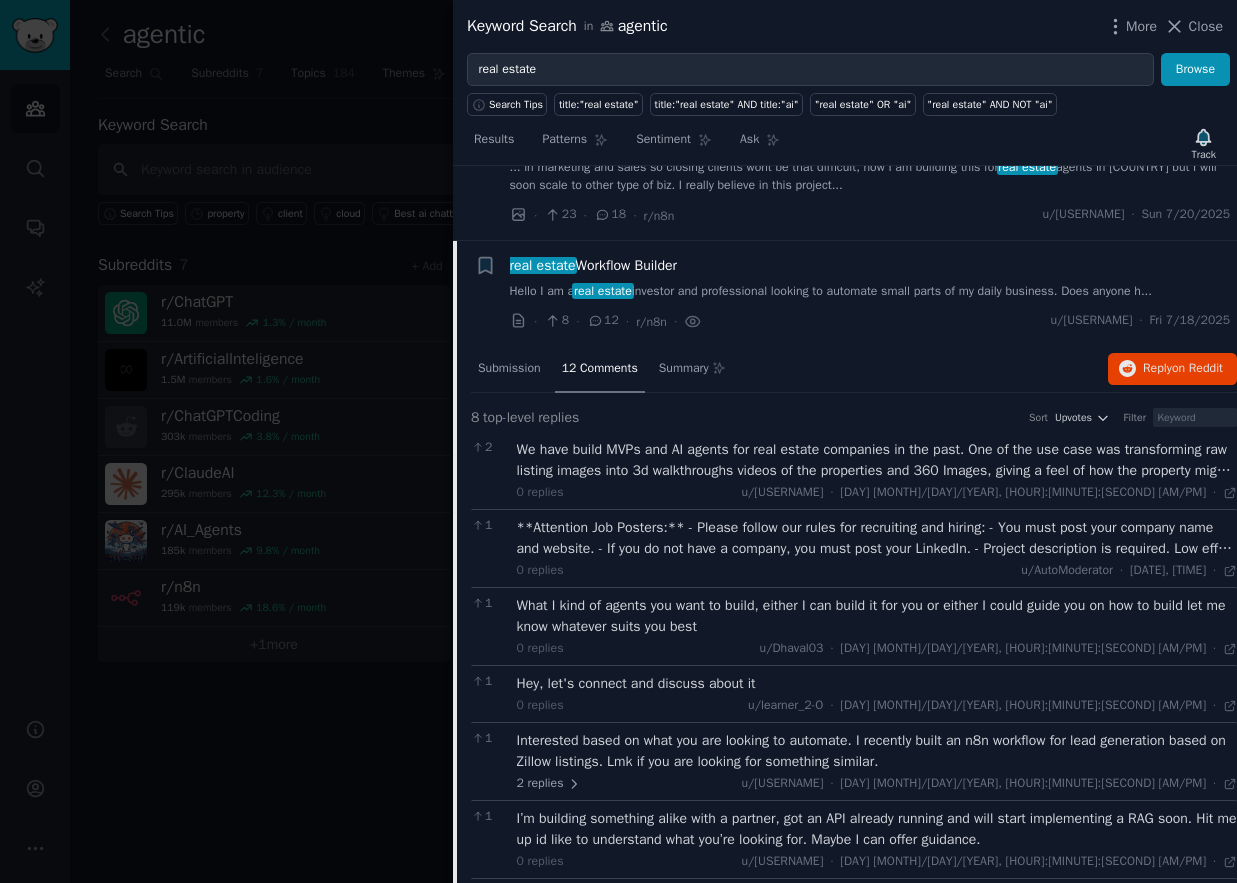 click on "We have build MVPs and AI agents for real estate companies in the past. One of the use case was transforming raw listing images into 3d walkthroughs videos of the properties and 360 Images, giving a feel of how the property might actually look like without having to even visit it. Then there was another use case to transform interior designs under different scenes using mood boards. Would be happy to understand more about automating other parts of real estate from you." at bounding box center [877, 460] 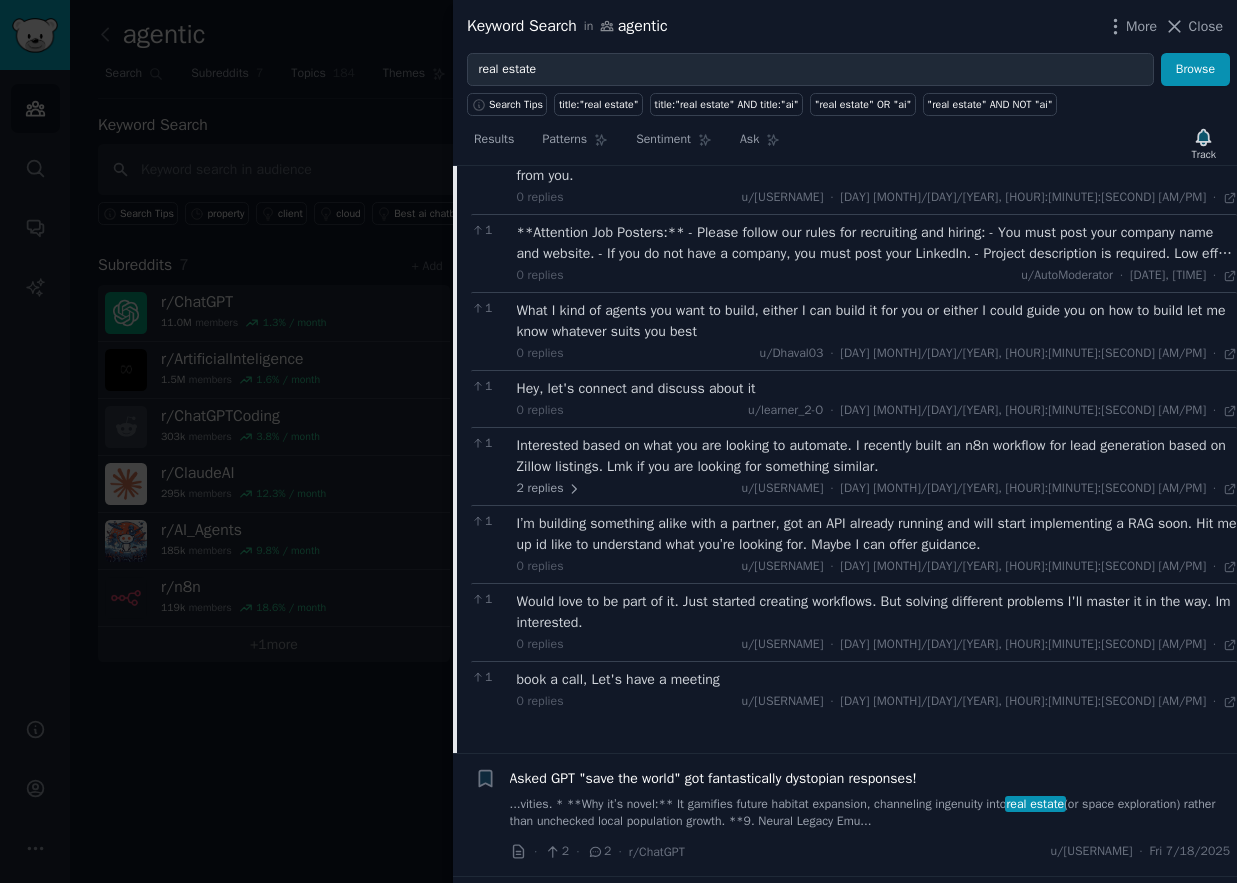 scroll, scrollTop: 4416, scrollLeft: 0, axis: vertical 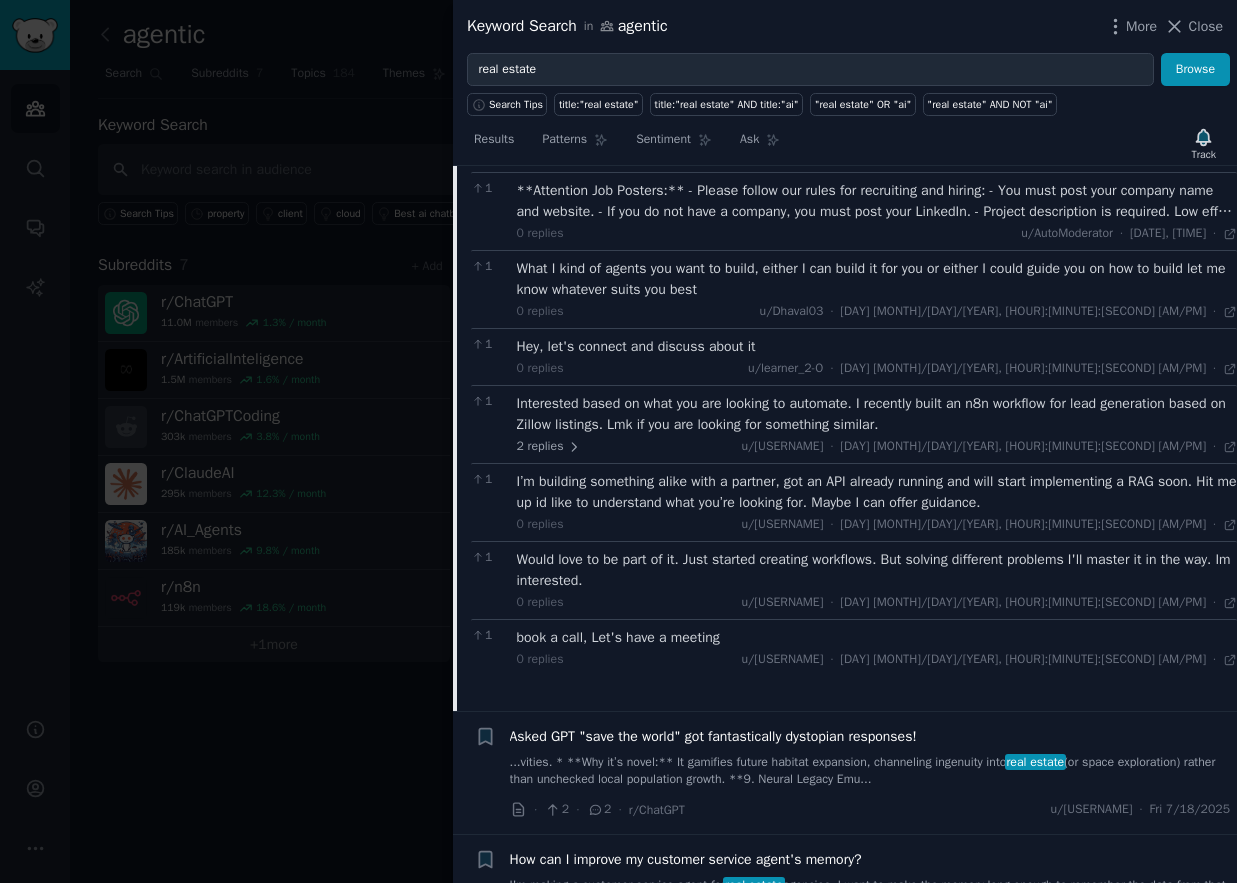 click on "book a call, Let's have a meeting" at bounding box center [877, 637] 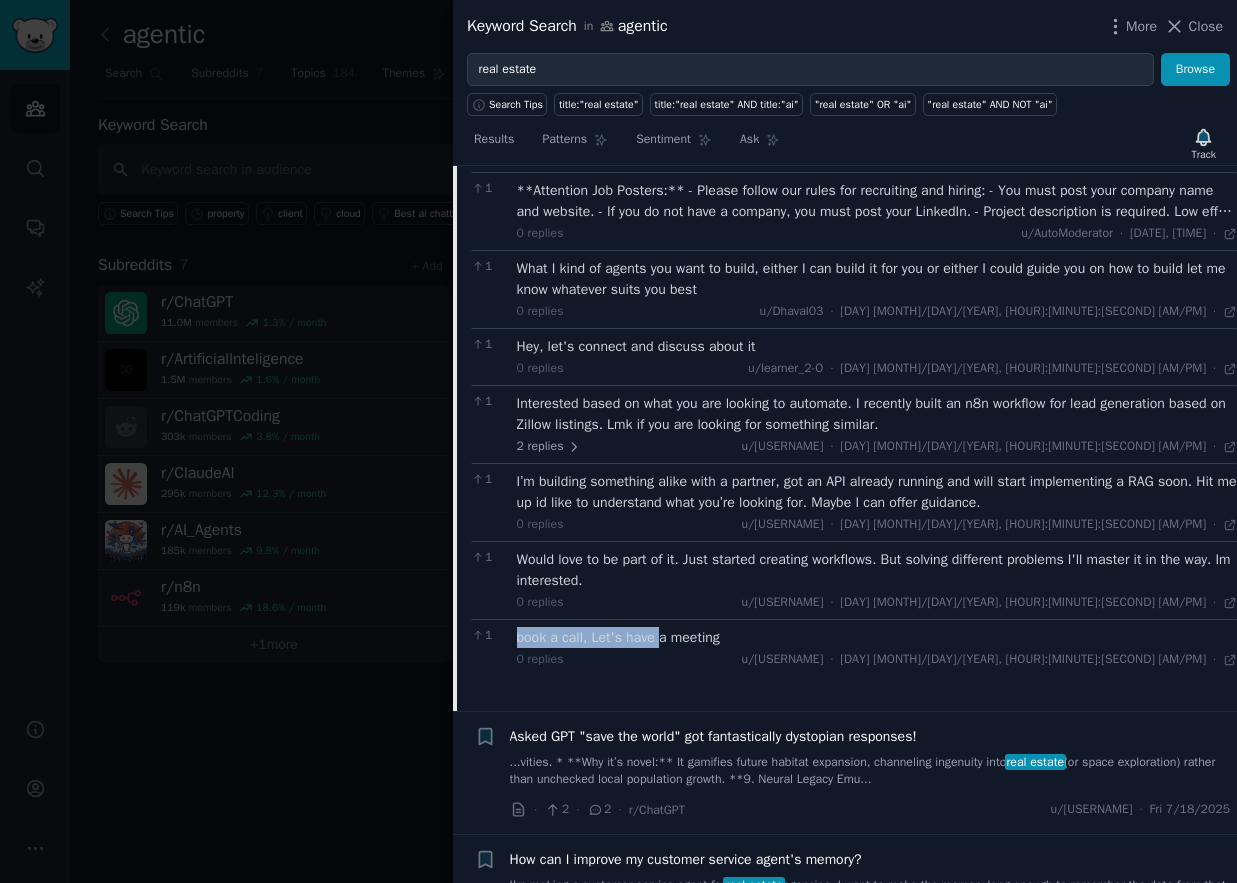 drag, startPoint x: 661, startPoint y: 692, endPoint x: 517, endPoint y: 688, distance: 144.05554 